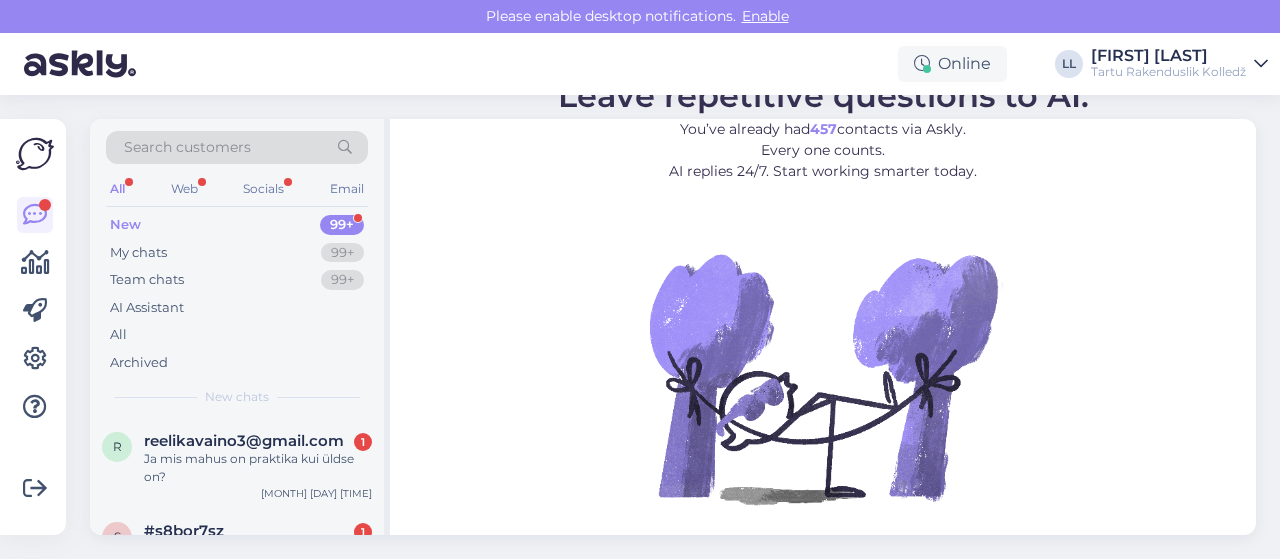 scroll, scrollTop: 0, scrollLeft: 0, axis: both 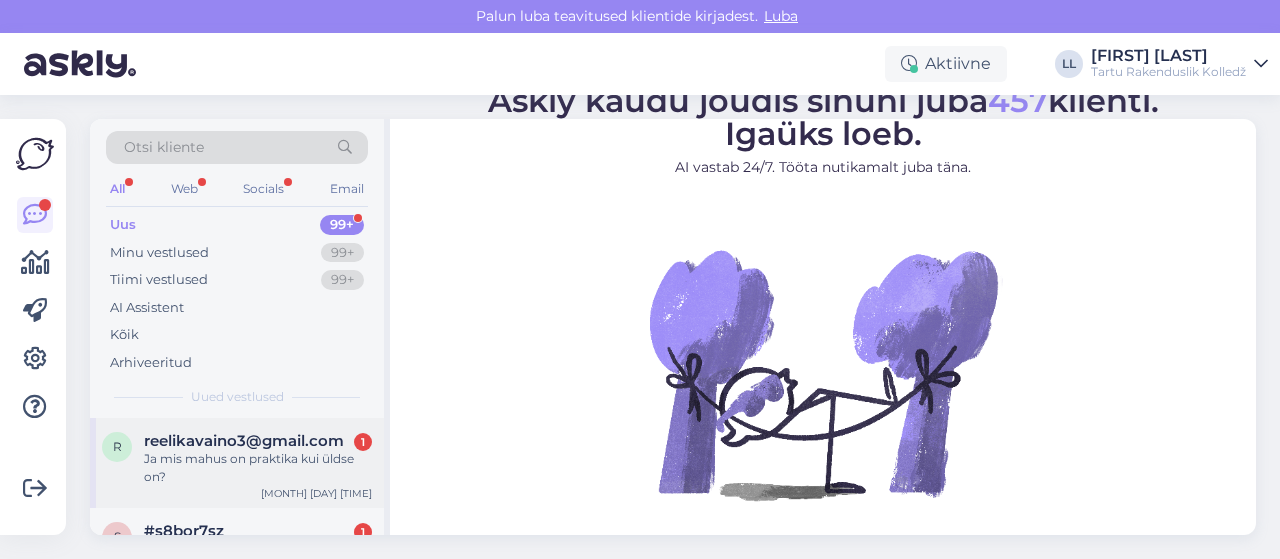 click on "Ja mis mahus on praktika kui üldse on?" at bounding box center (258, 468) 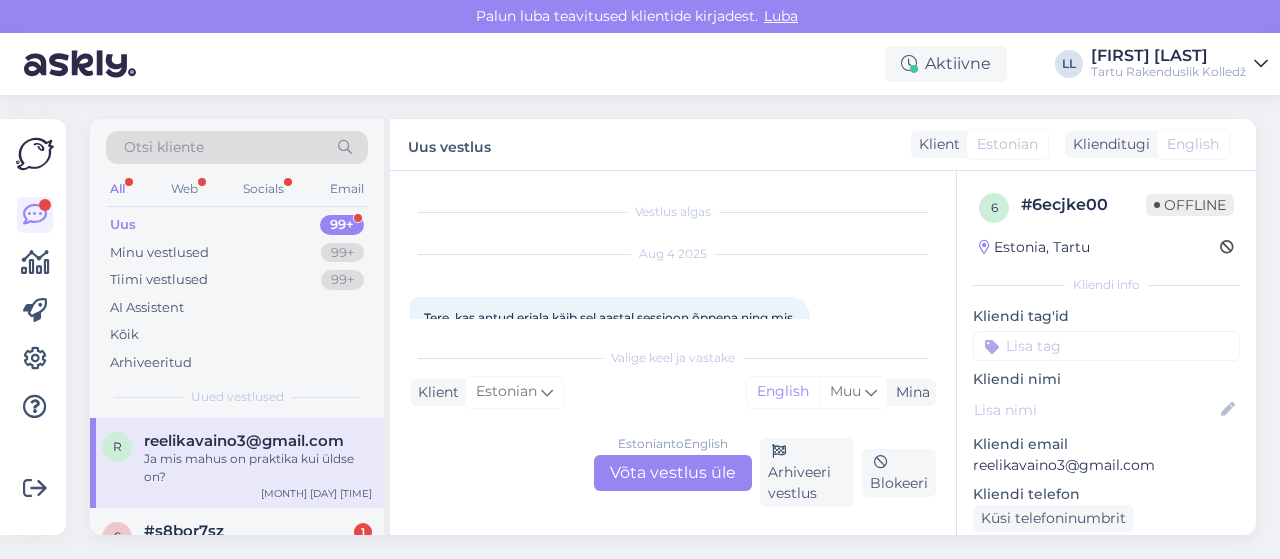 scroll, scrollTop: 425, scrollLeft: 0, axis: vertical 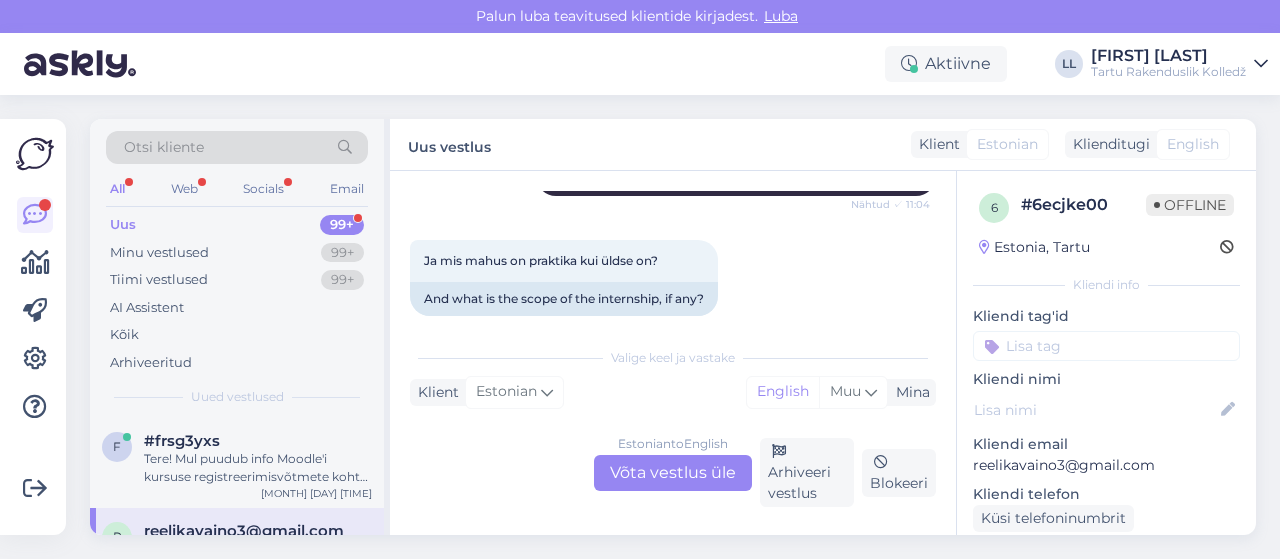 click on "Estonian  to  English Võta vestlus üle" at bounding box center [673, 473] 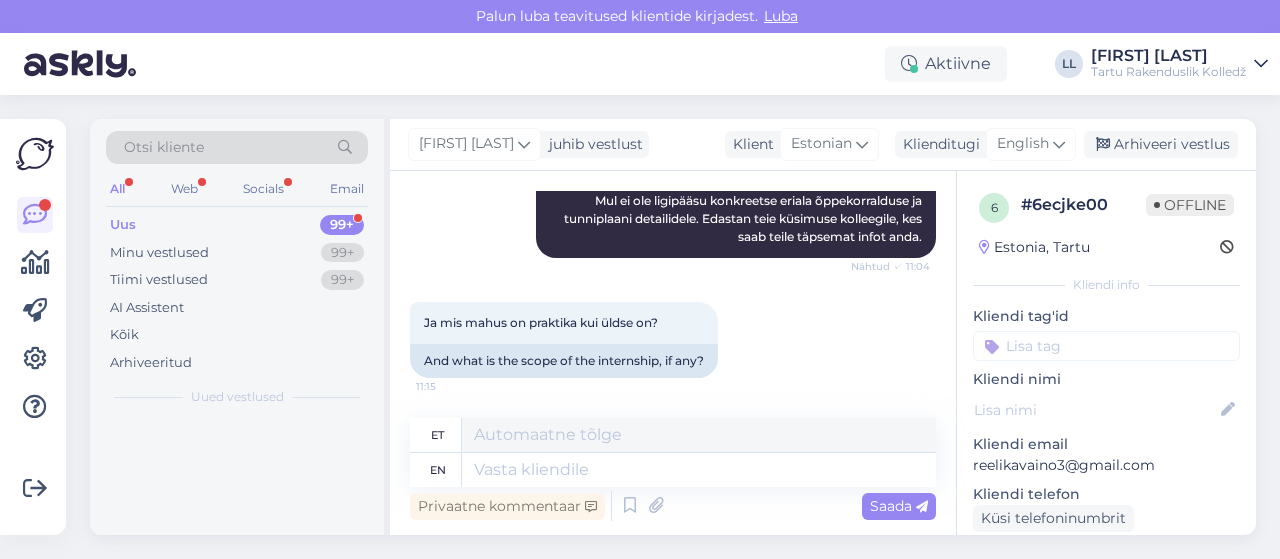 scroll, scrollTop: 344, scrollLeft: 0, axis: vertical 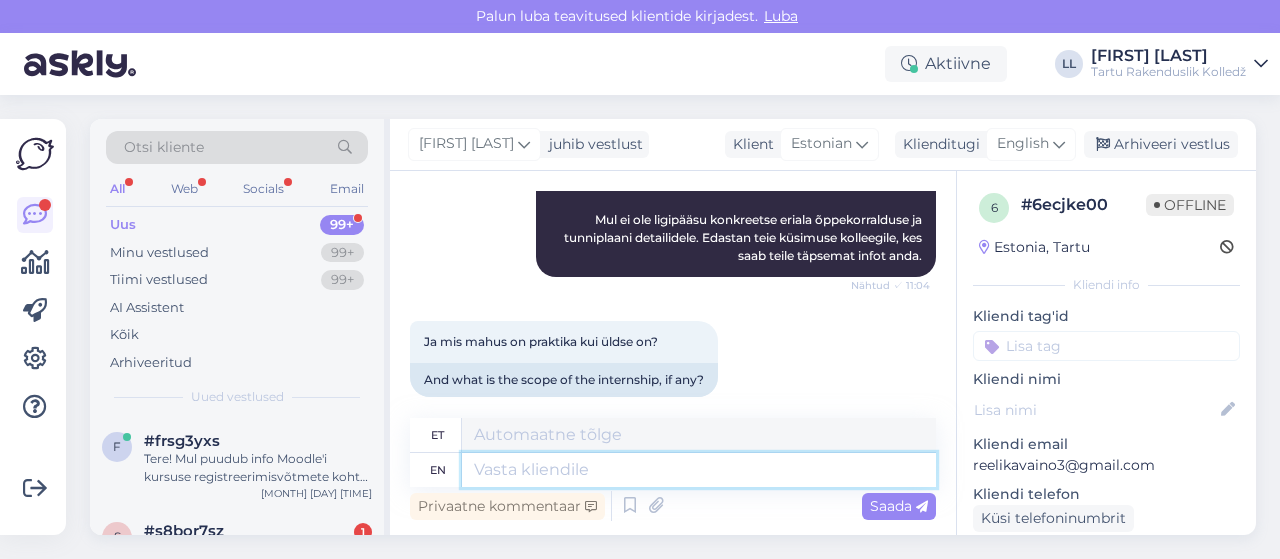 click at bounding box center (699, 470) 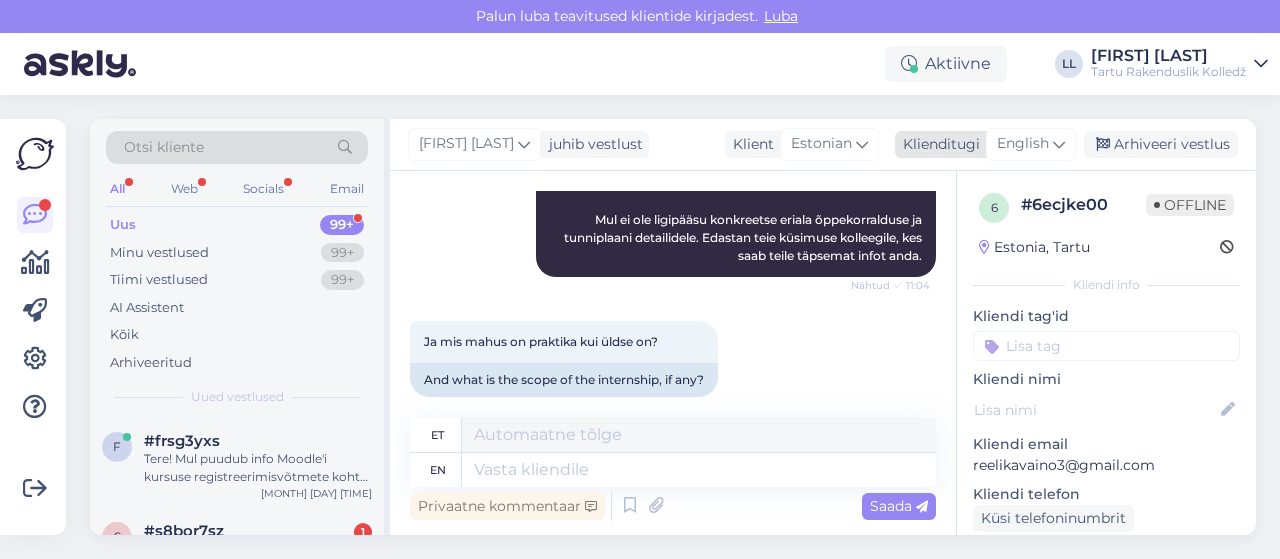 click at bounding box center [1059, 144] 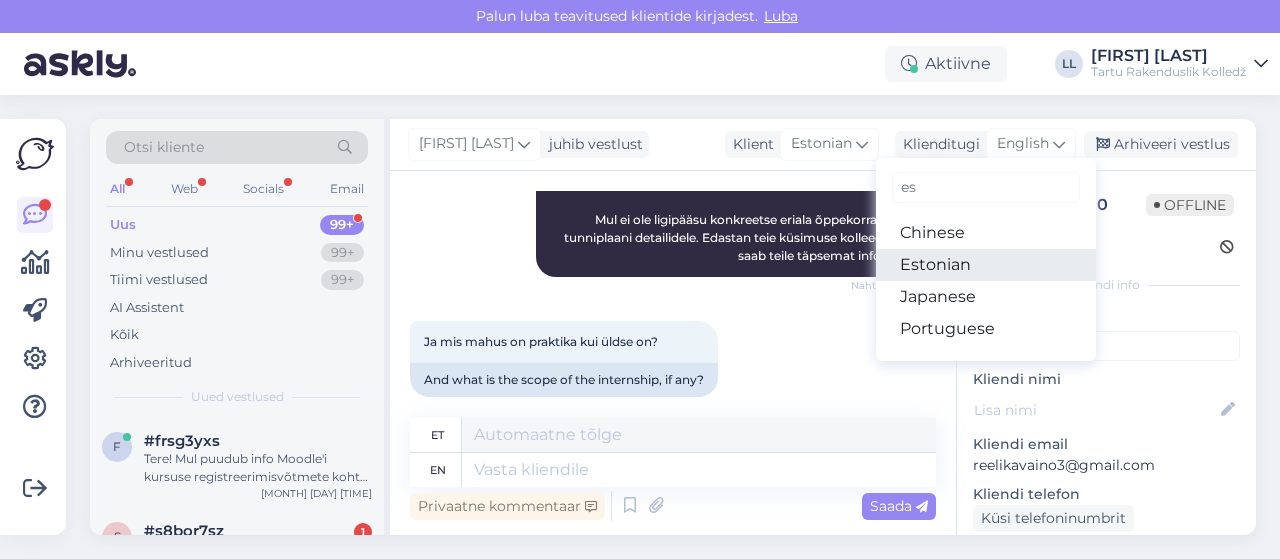 type on "es" 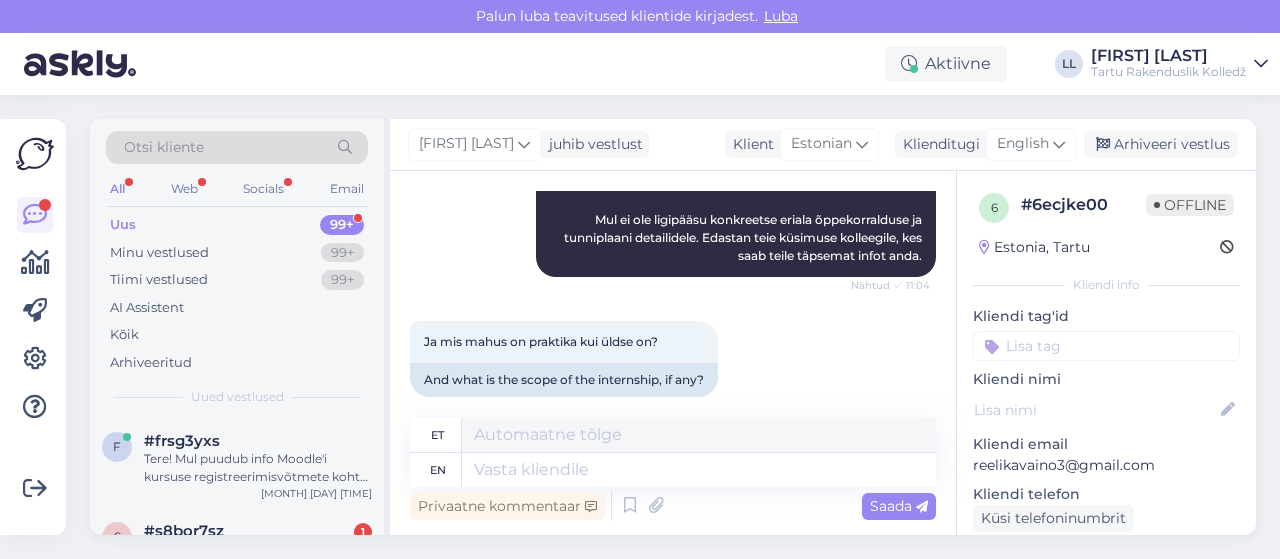 scroll, scrollTop: 317, scrollLeft: 0, axis: vertical 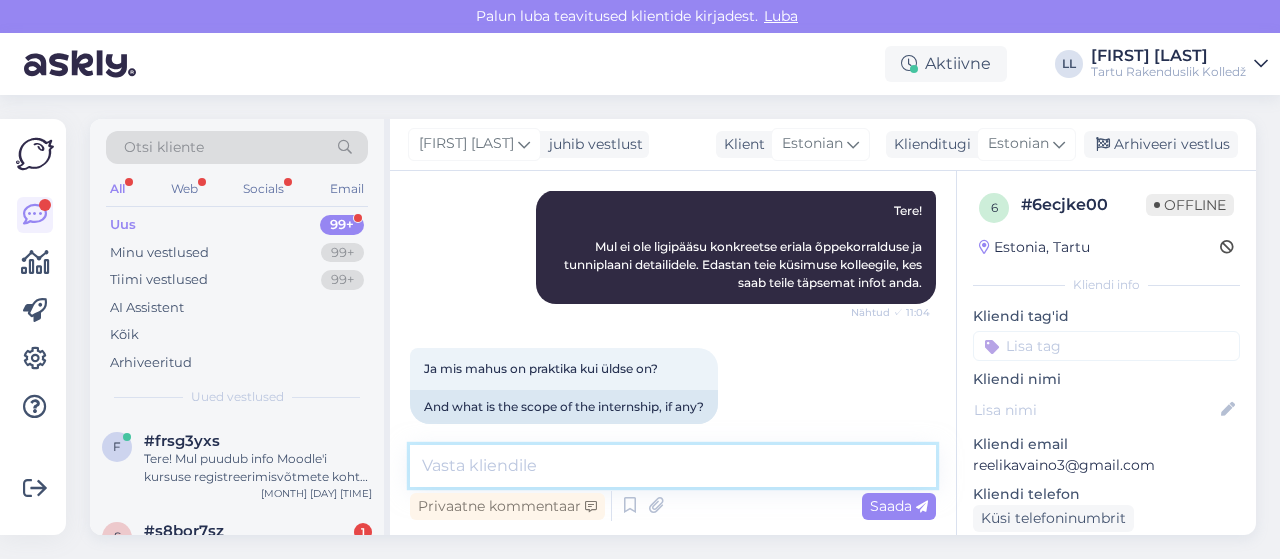 click at bounding box center [673, 466] 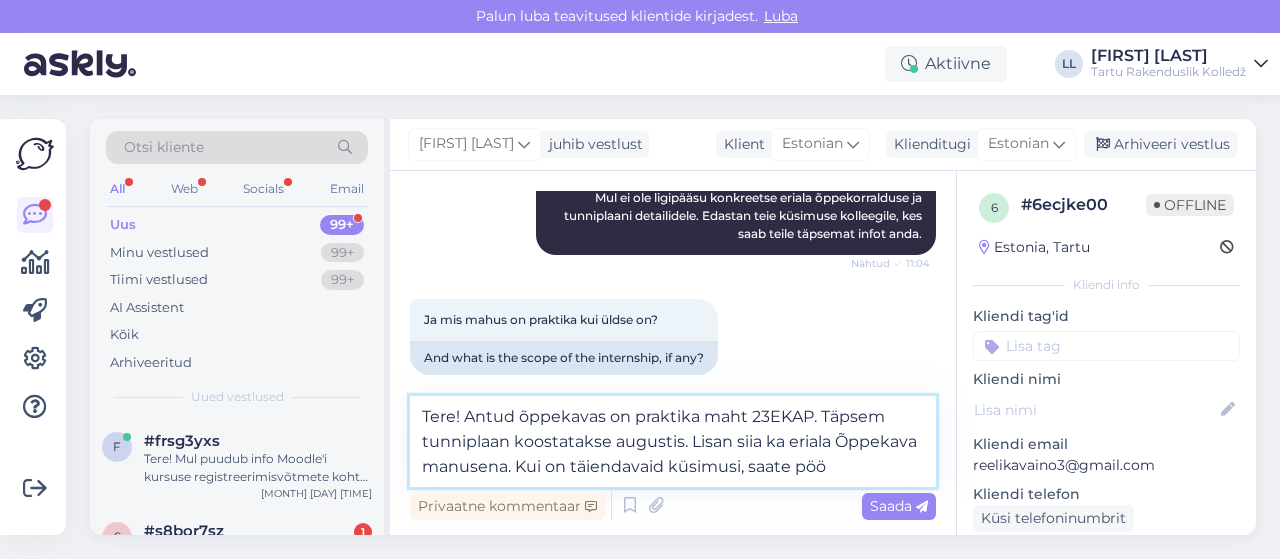 scroll, scrollTop: 391, scrollLeft: 0, axis: vertical 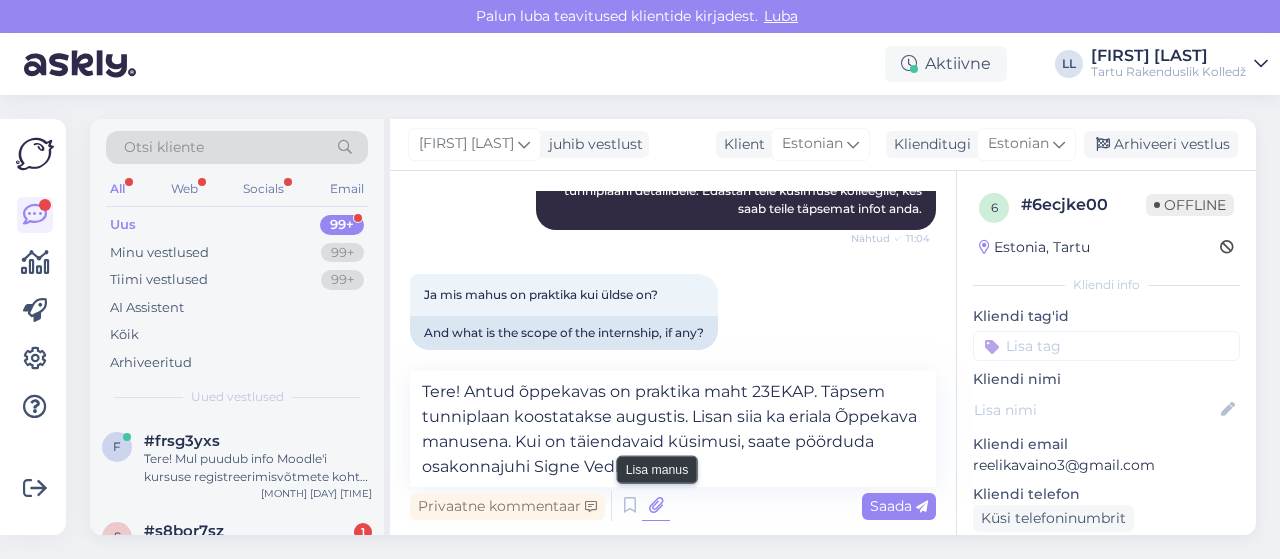 click at bounding box center (656, 506) 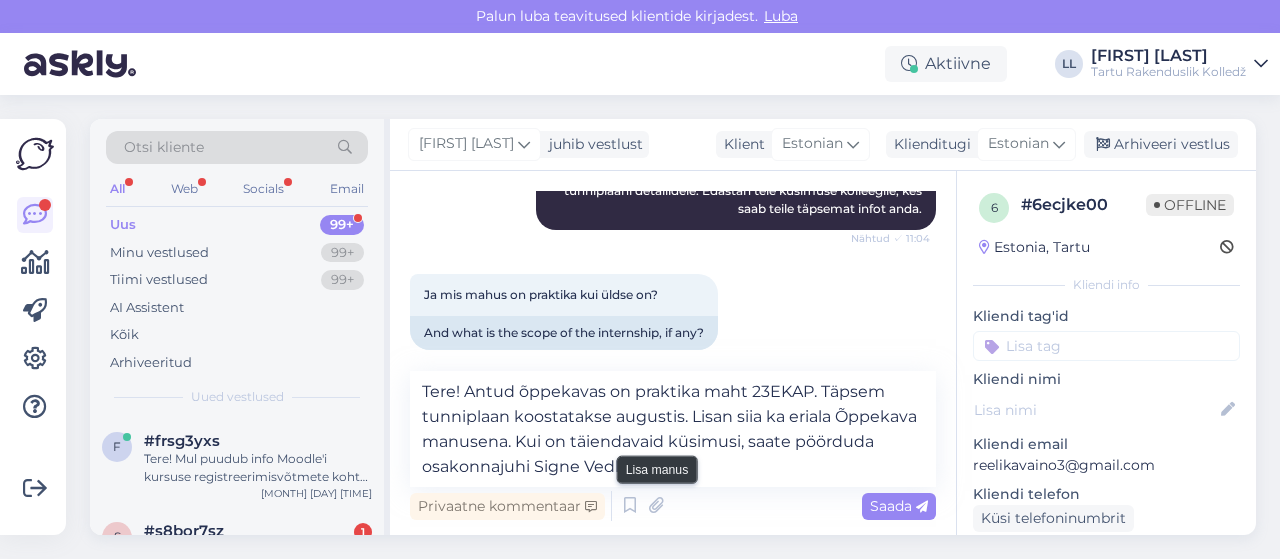 scroll, scrollTop: 422, scrollLeft: 0, axis: vertical 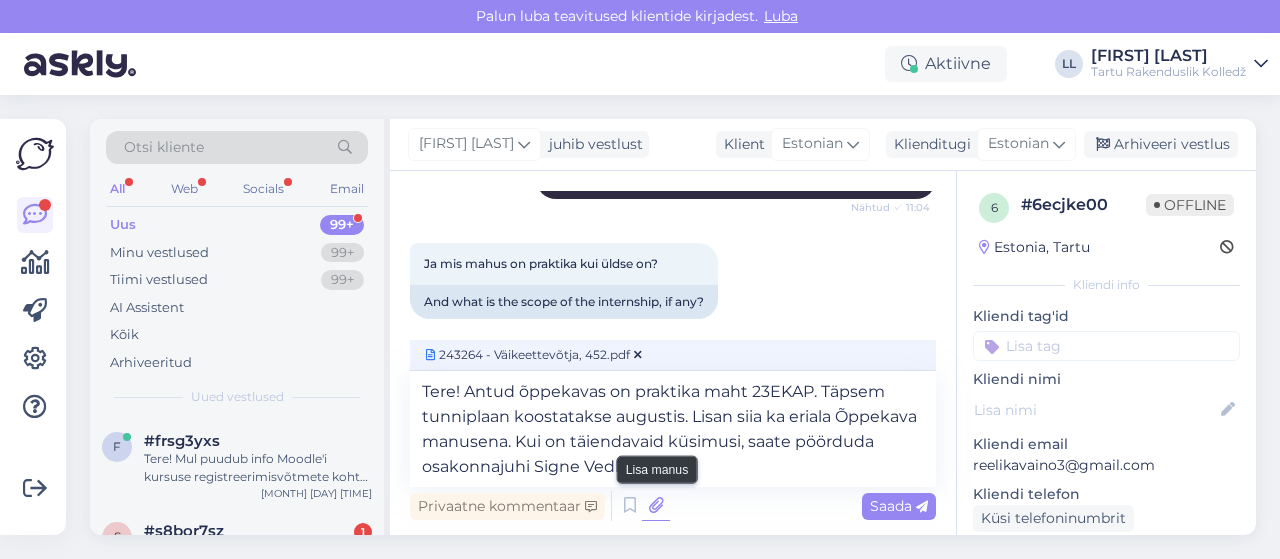 click at bounding box center [656, 506] 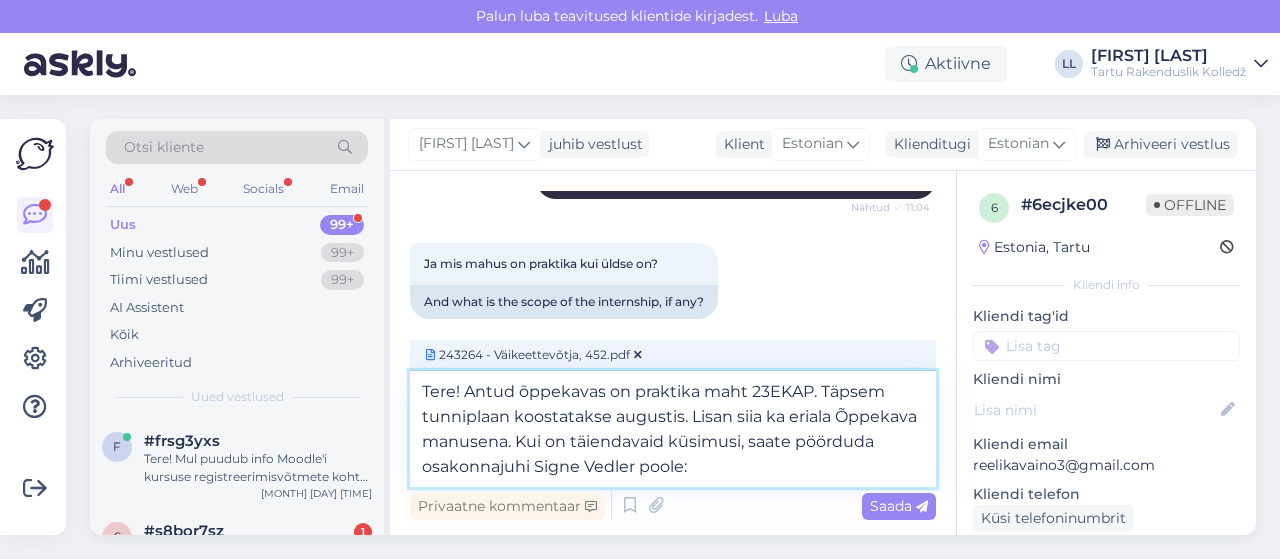 click on "Tere! Antud õppekavas on praktika maht 23EKAP. Täpsem tunniplaan koostatakse augustis. Lisan siia ka eriala Õppekava manusena. Kui on täiendavaid küsimusi, saate pöörduda osakonnajuhi Signe Vedler poole:" at bounding box center (673, 429) 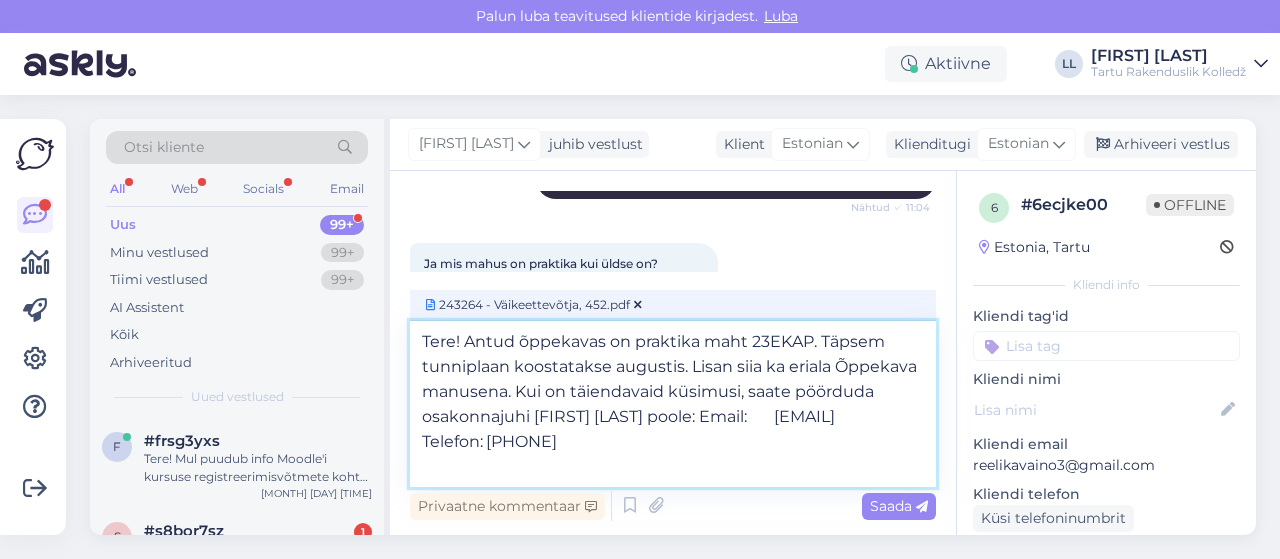 scroll, scrollTop: 425, scrollLeft: 0, axis: vertical 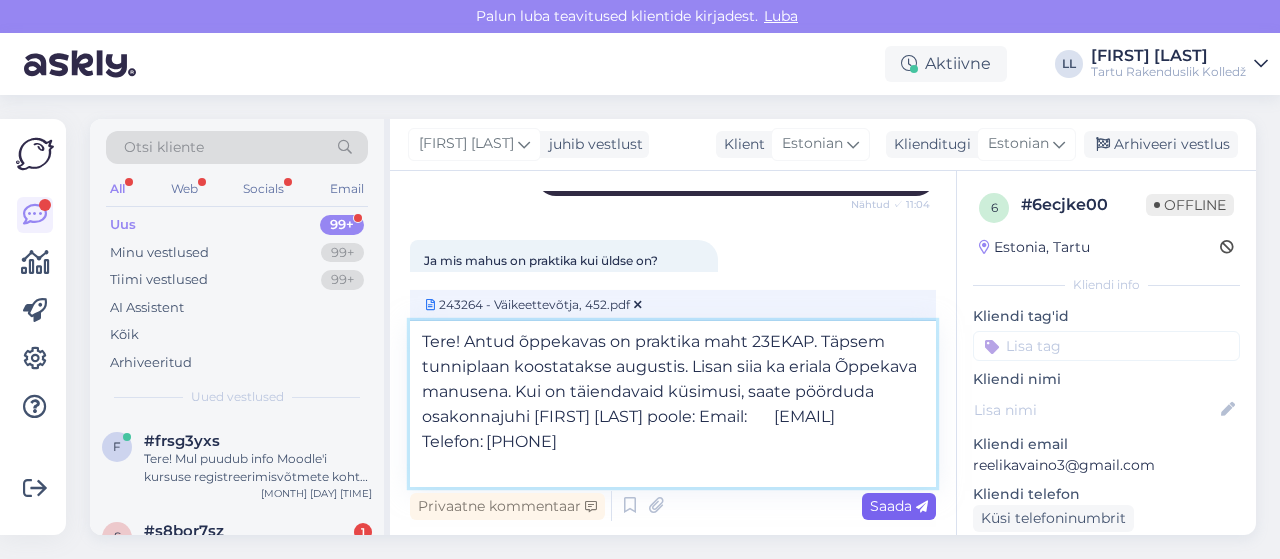 type on "Tere! Antud õppekavas on praktika maht 23EKAP. Täpsem tunniplaan koostatakse augustis. Lisan siia ka eriala Õppekava manusena. Kui on täiendavaid küsimusi, saate pöörduda osakonnajuhi [FIRST] [LAST] poole: Email:	[EMAIL]
Telefon:	[PHONE]" 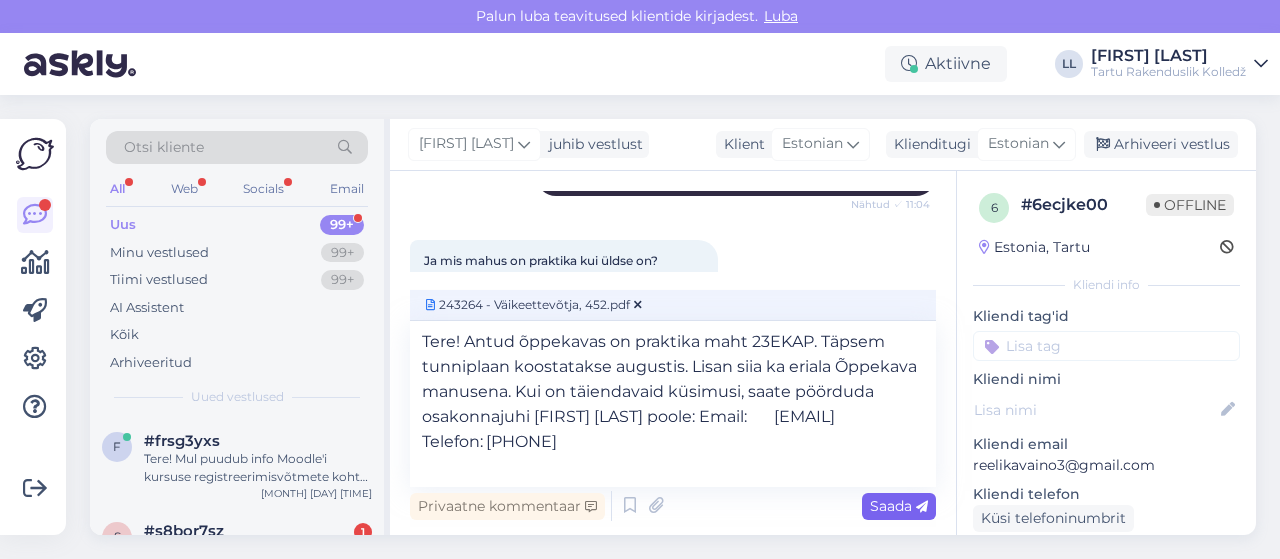 click on "Saada" at bounding box center [899, 506] 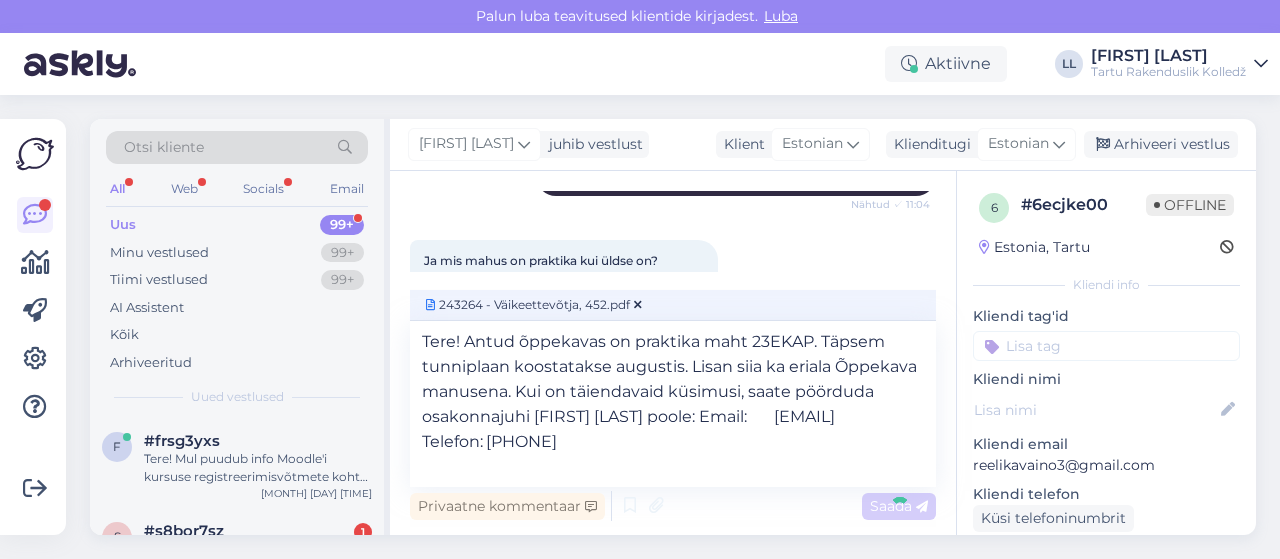 type 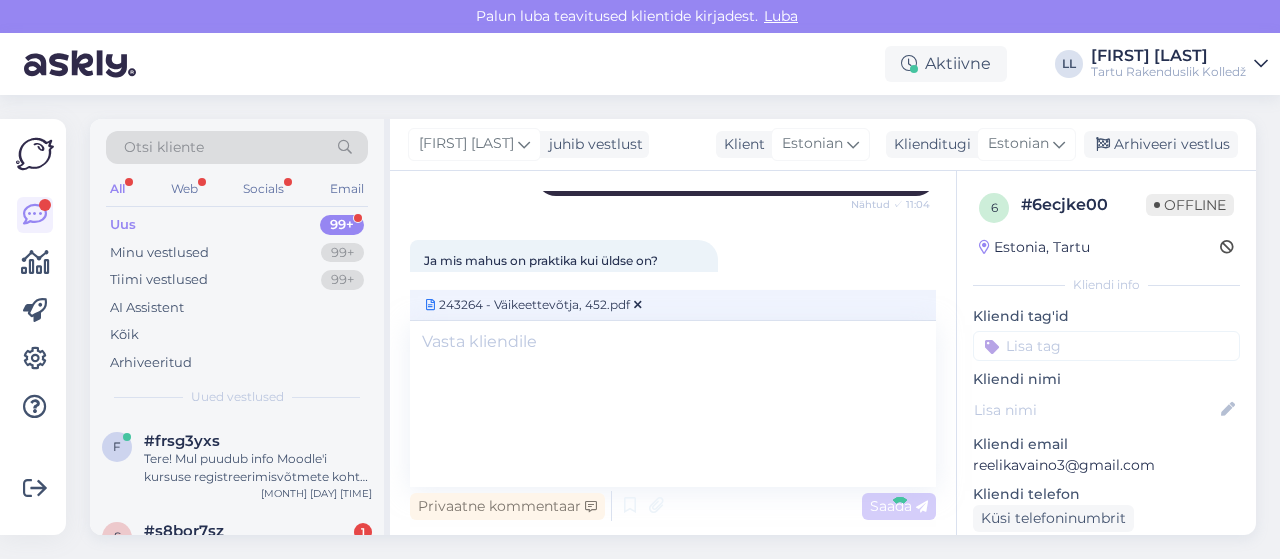 scroll, scrollTop: 580, scrollLeft: 0, axis: vertical 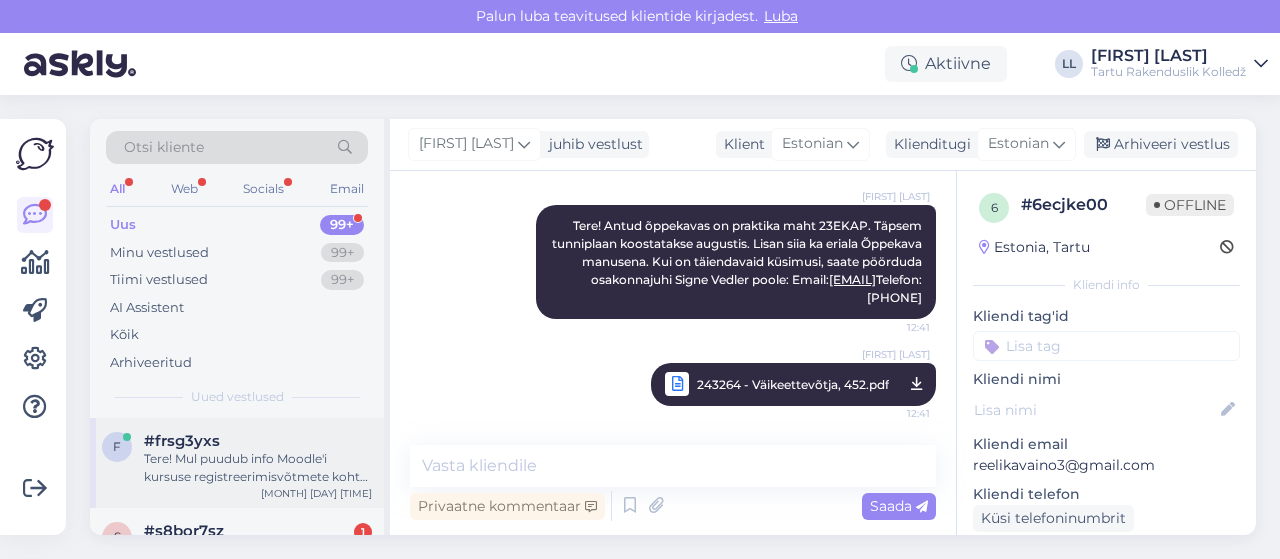 click on "#frsg3yxs" at bounding box center (258, 441) 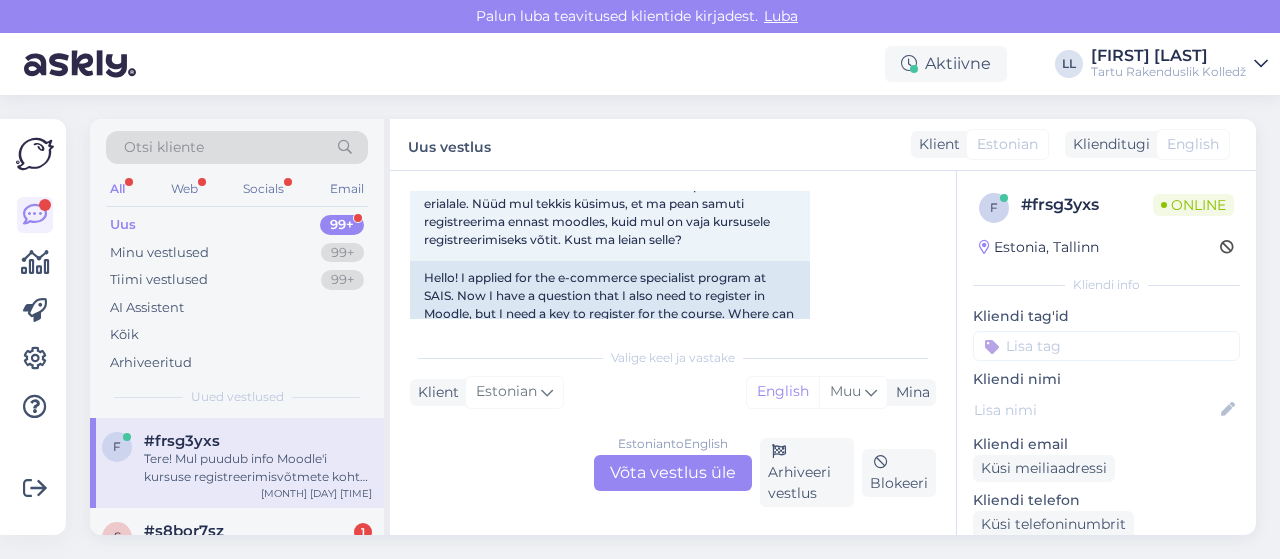 scroll, scrollTop: 112, scrollLeft: 0, axis: vertical 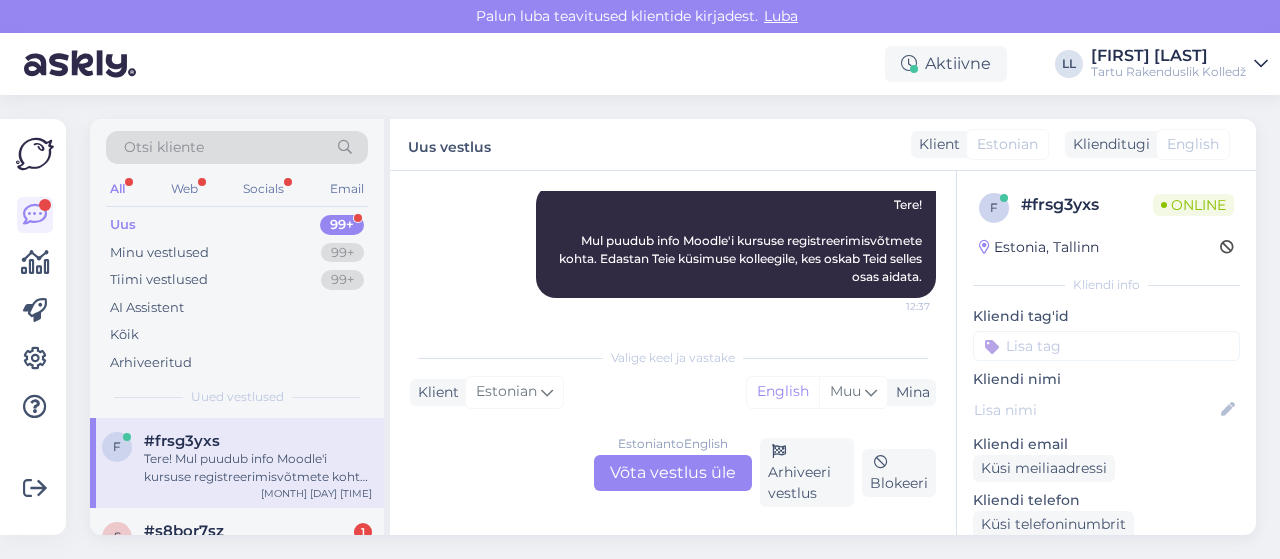 click on "Estonian  to  English Võta vestlus üle" at bounding box center [673, 473] 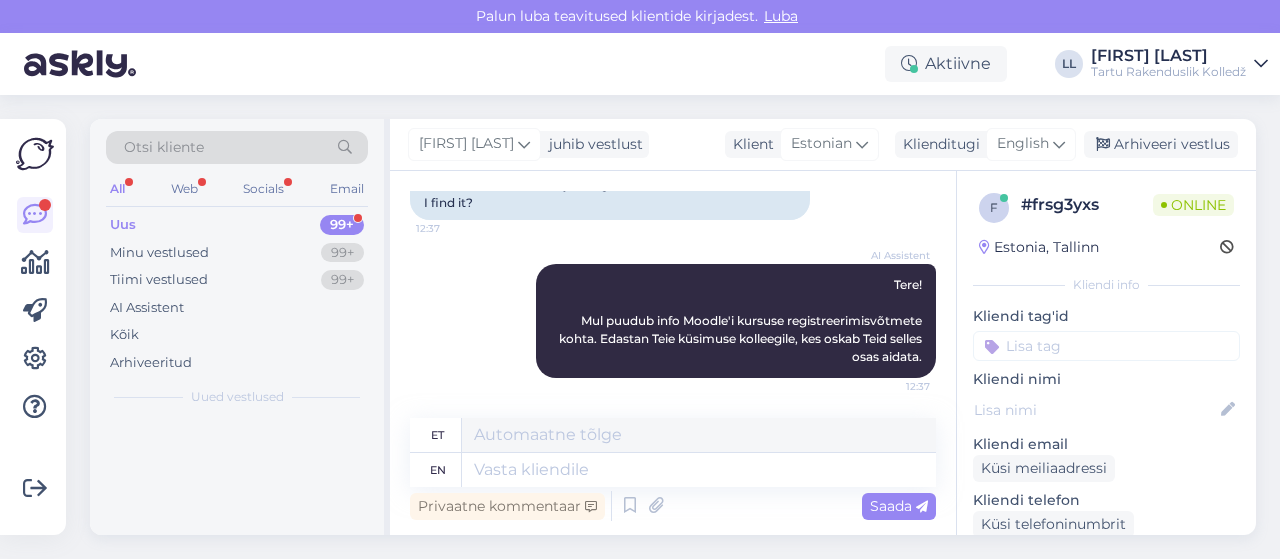 scroll, scrollTop: 260, scrollLeft: 0, axis: vertical 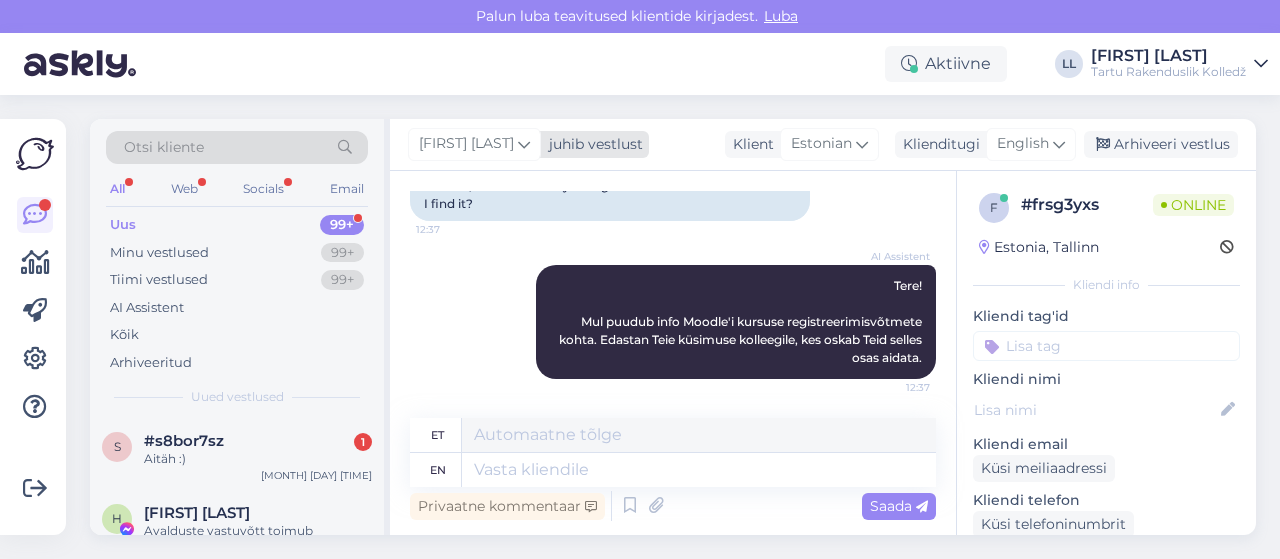 click on "[FIRST] [LAST]" at bounding box center (474, 144) 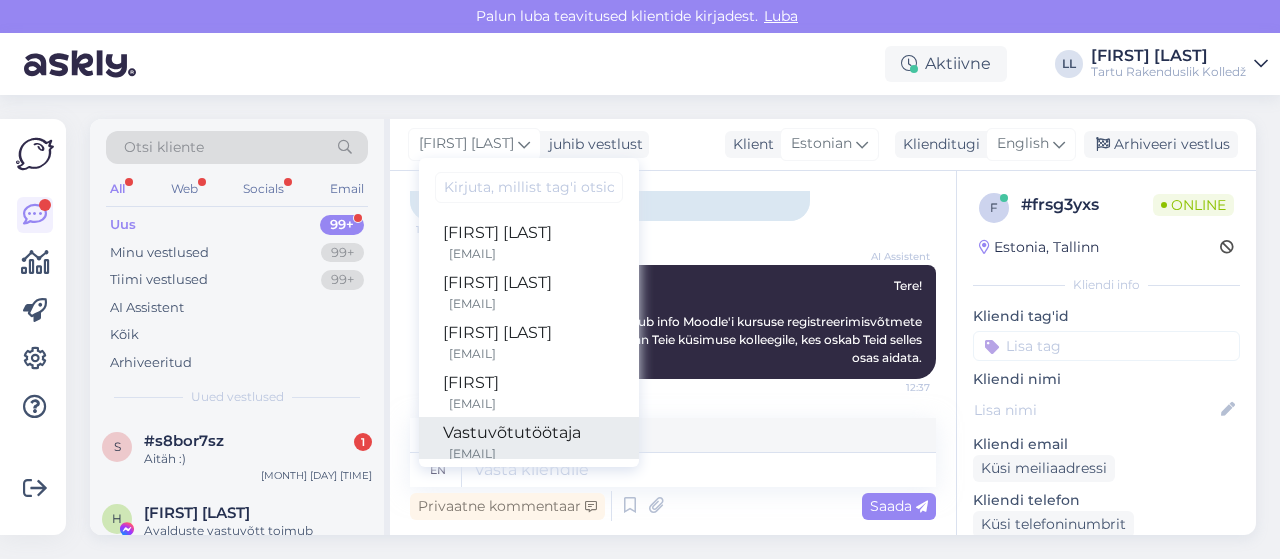 click on "Vastuvõtutöötaja" at bounding box center [529, 433] 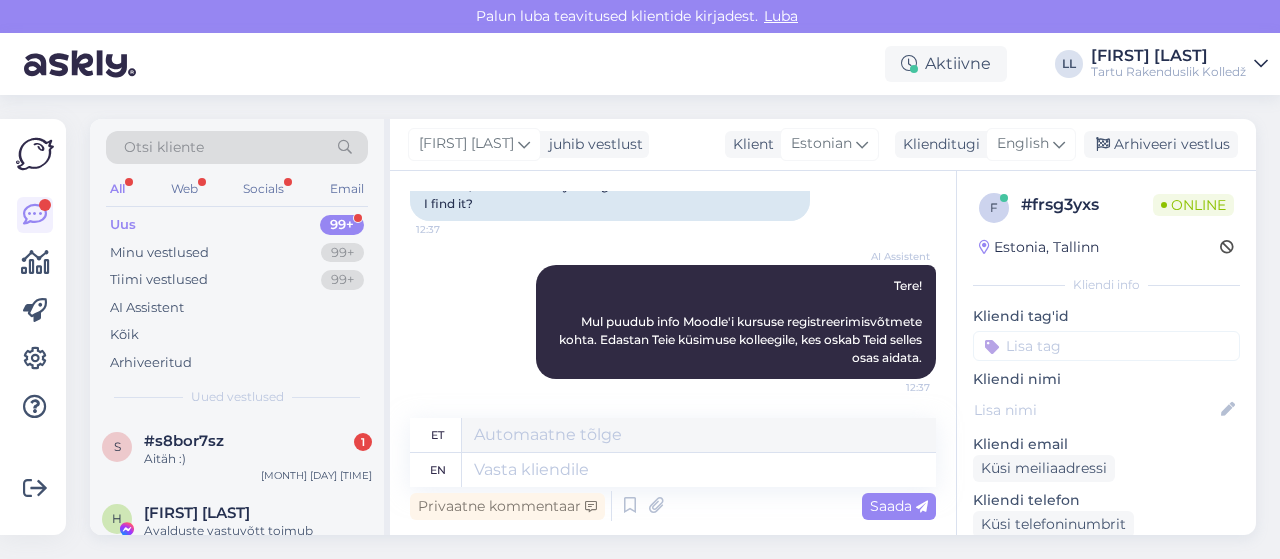 scroll, scrollTop: 258, scrollLeft: 0, axis: vertical 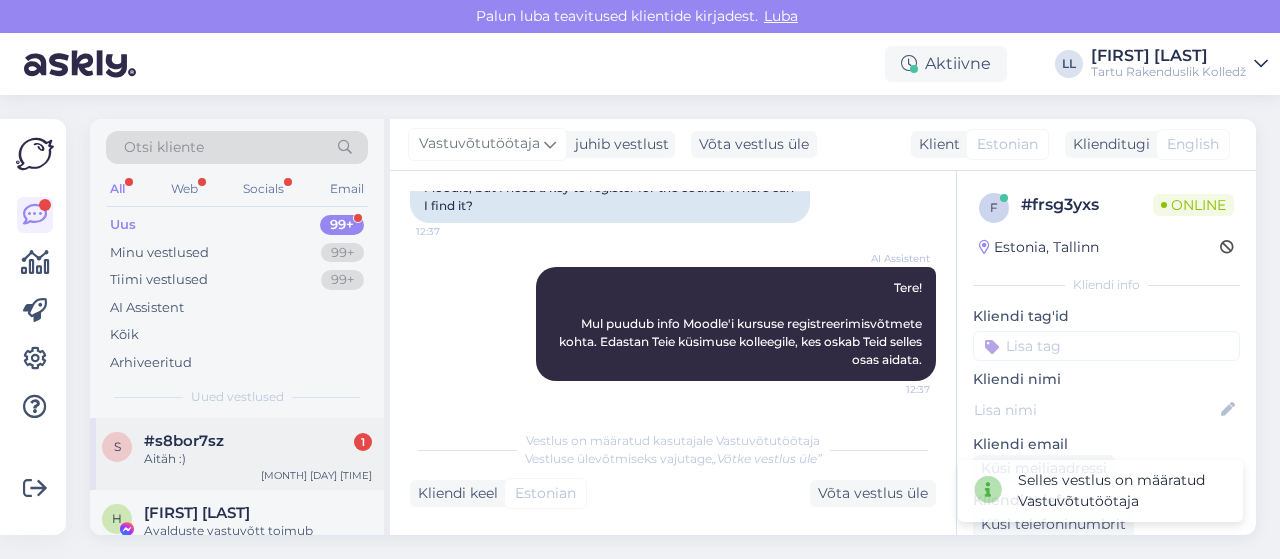 click on "Aitäh :)" at bounding box center (258, 459) 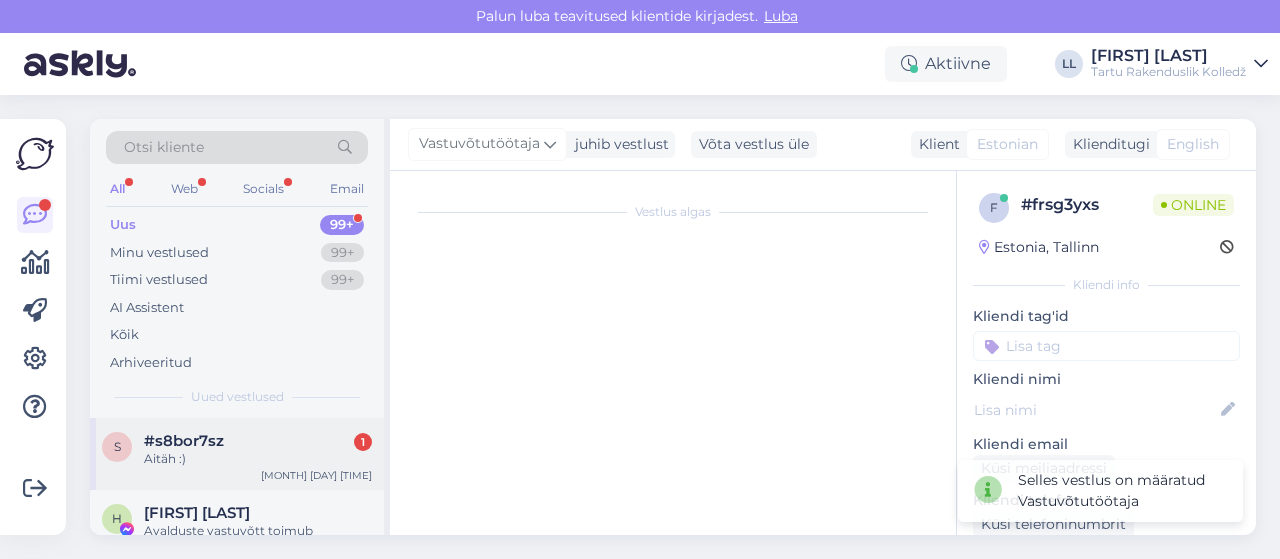 scroll, scrollTop: 721, scrollLeft: 0, axis: vertical 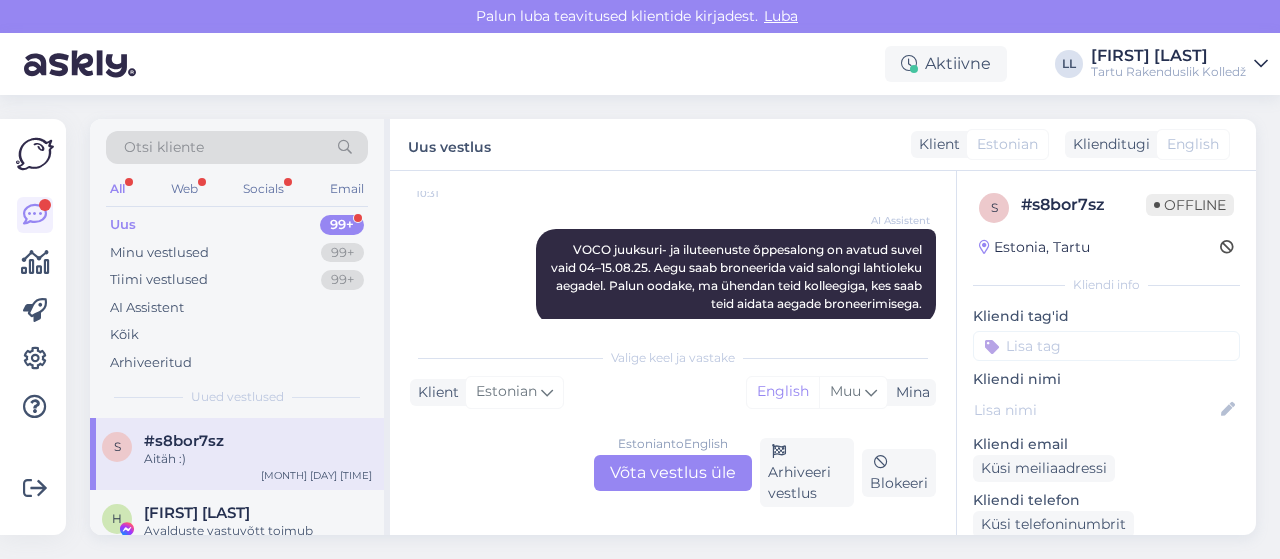 click on "Estonian  to  English Võta vestlus üle" at bounding box center [673, 473] 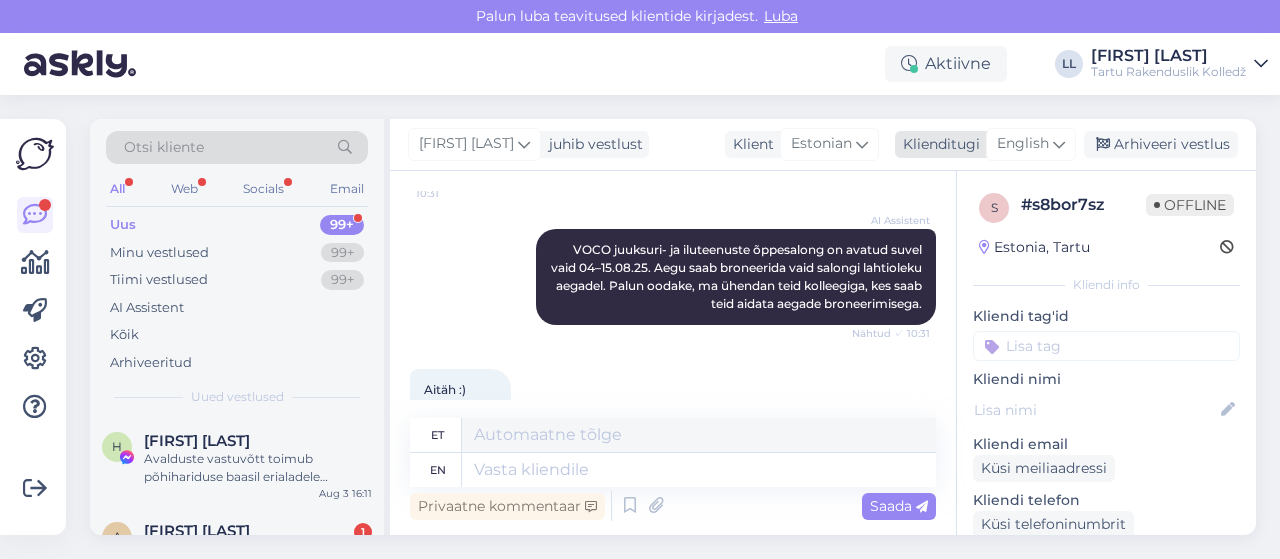 click on "English" at bounding box center [1023, 144] 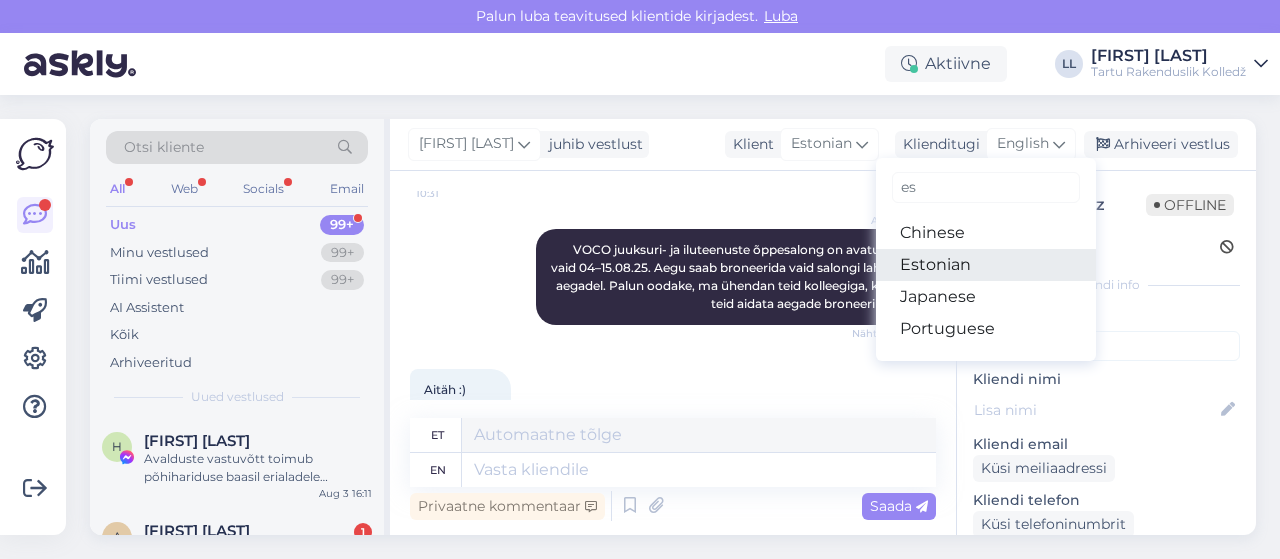 click on "Estonian" at bounding box center [986, 265] 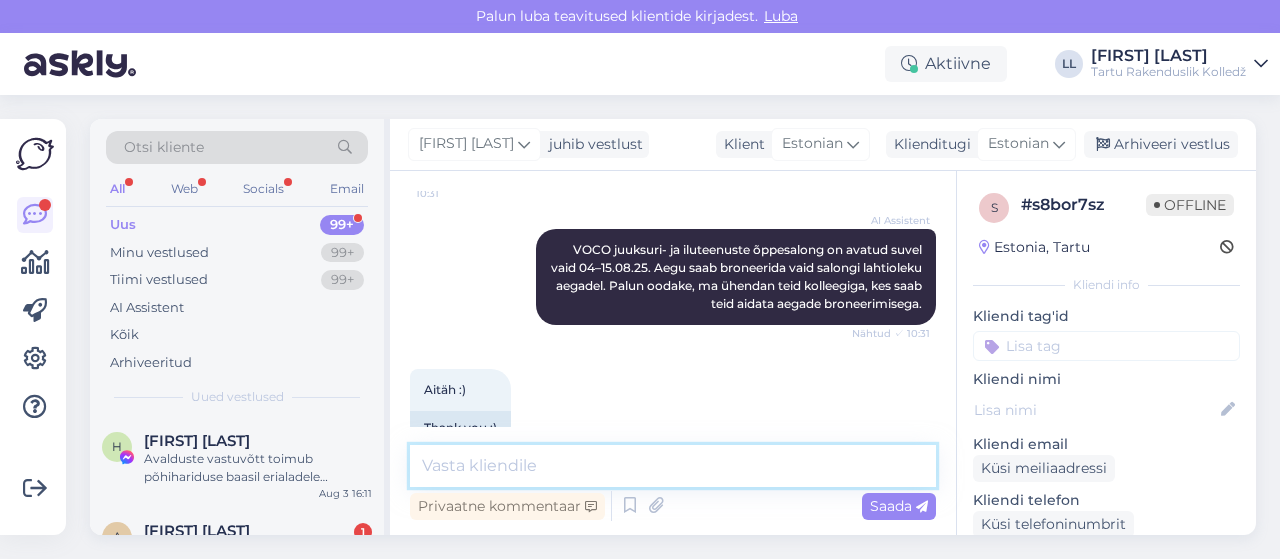click at bounding box center [673, 466] 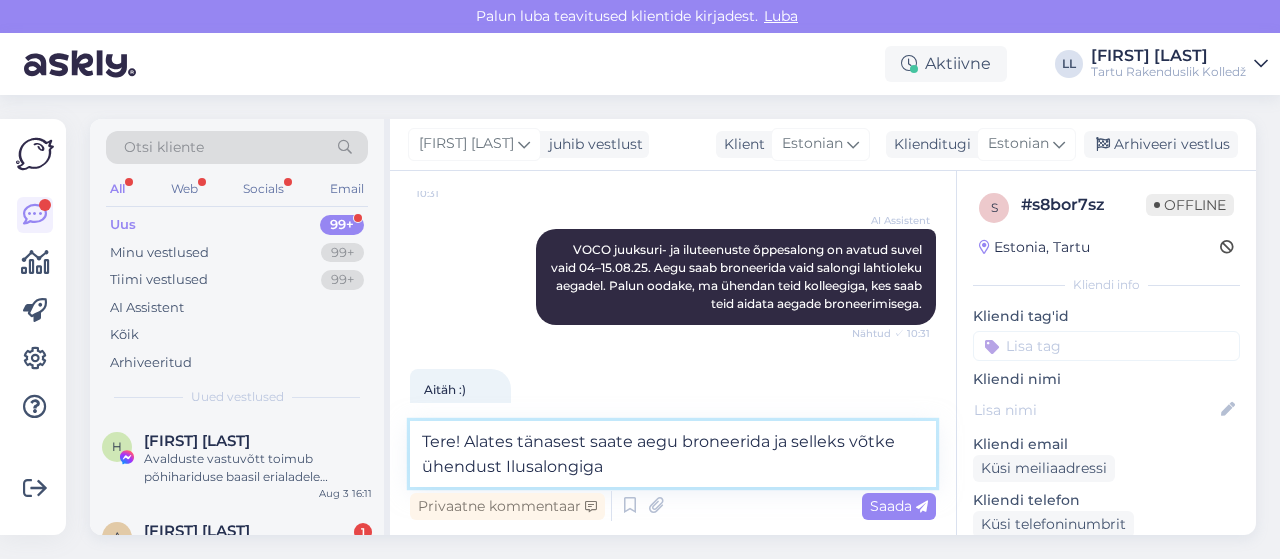 paste on "https://voco.ee/koolielu/tooted-ja-teenused/iluhoolitsused/" 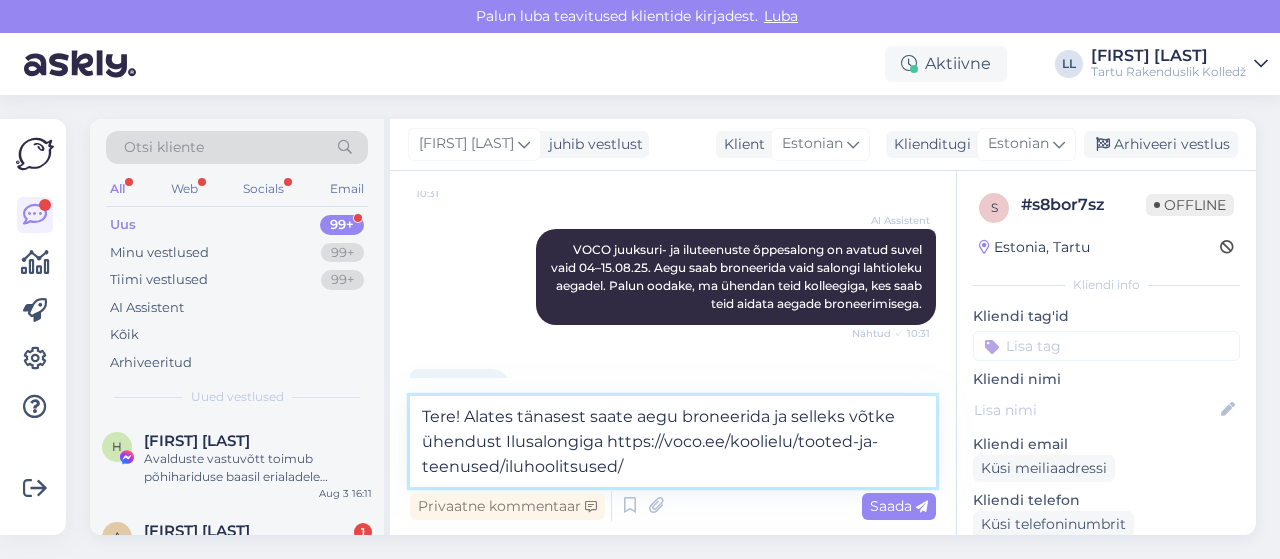 click on "Tere! Alates tänasest saate aegu broneerida ja selleks võtke ühendust Ilusalongiga https://voco.ee/koolielu/tooted-ja-teenused/iluhoolitsused/" at bounding box center (673, 441) 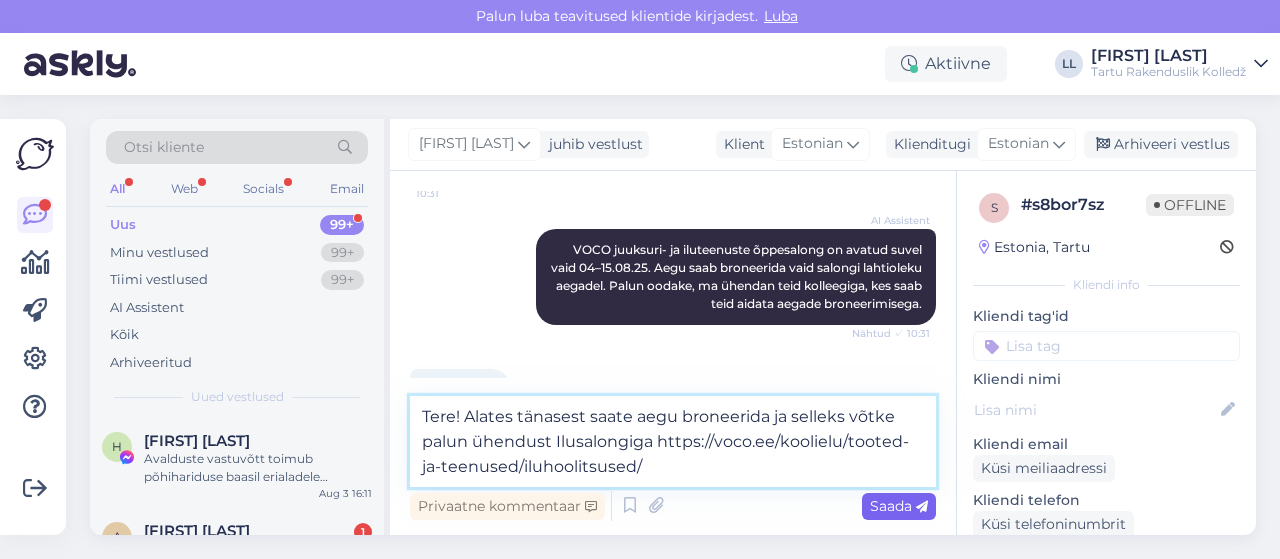 type on "Tere! Alates tänasest saate aegu broneerida ja selleks võtke palun ühendust Ilusalongiga https://voco.ee/koolielu/tooted-ja-teenused/iluhoolitsused/" 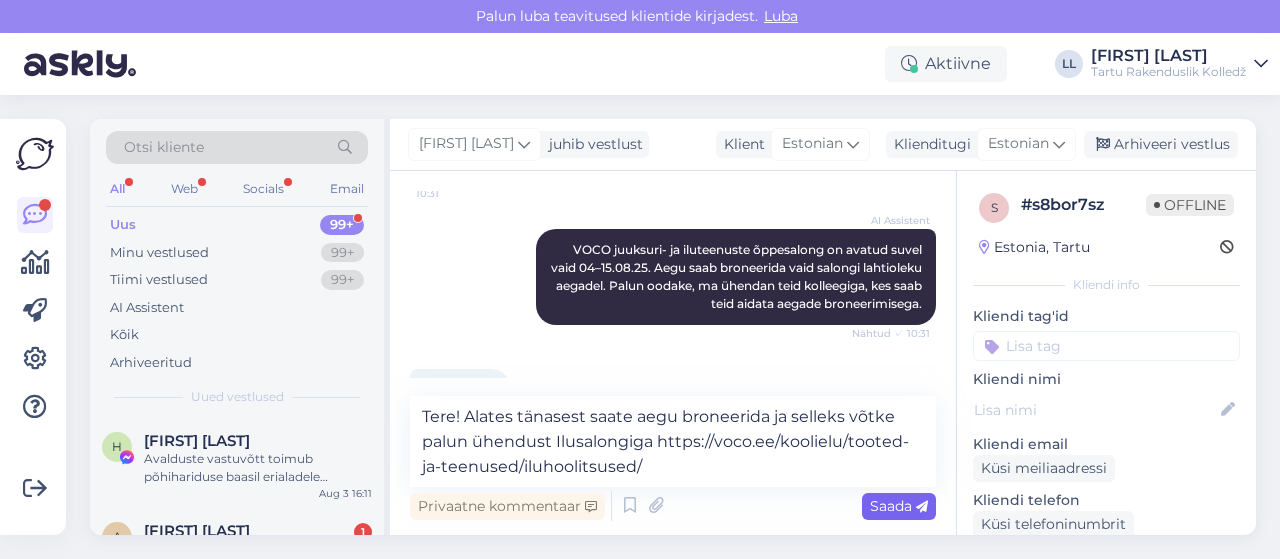 click on "Saada" at bounding box center [899, 506] 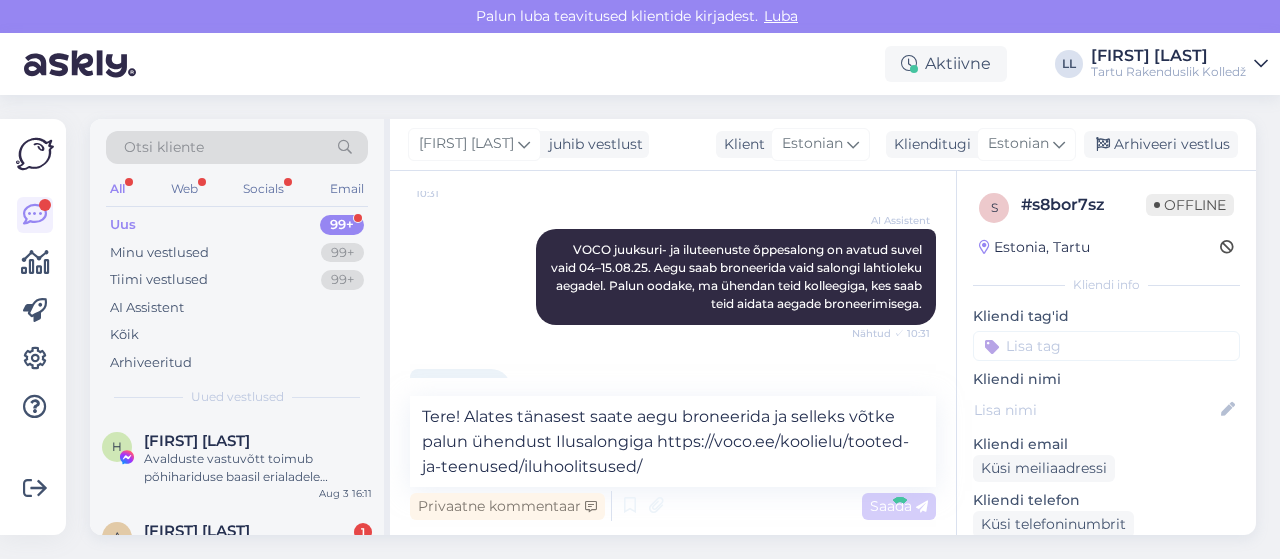 type 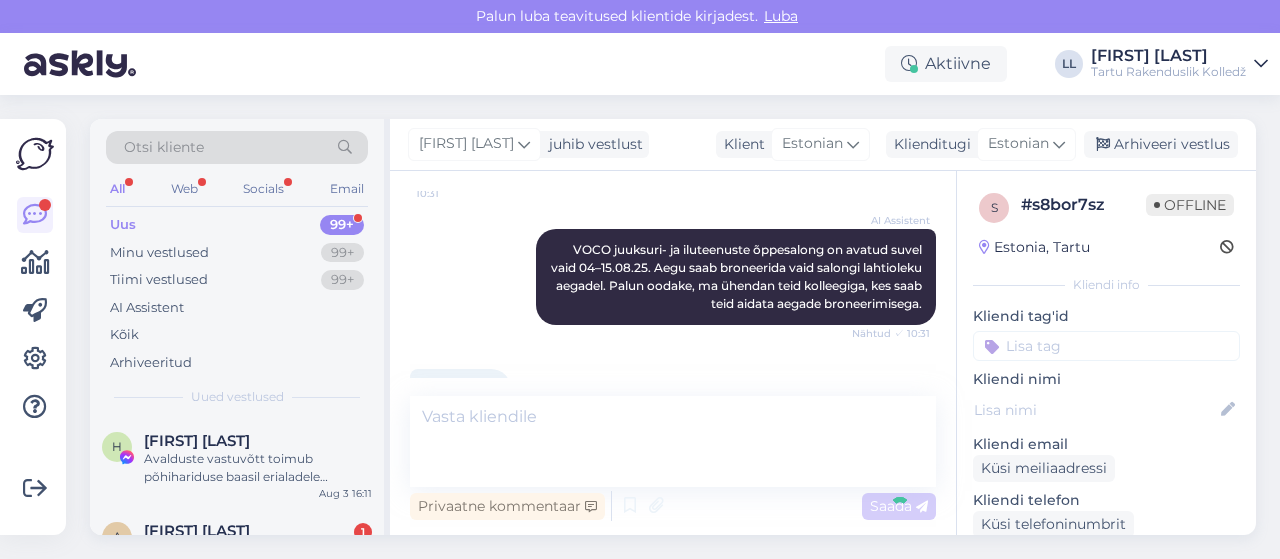 scroll, scrollTop: 735, scrollLeft: 0, axis: vertical 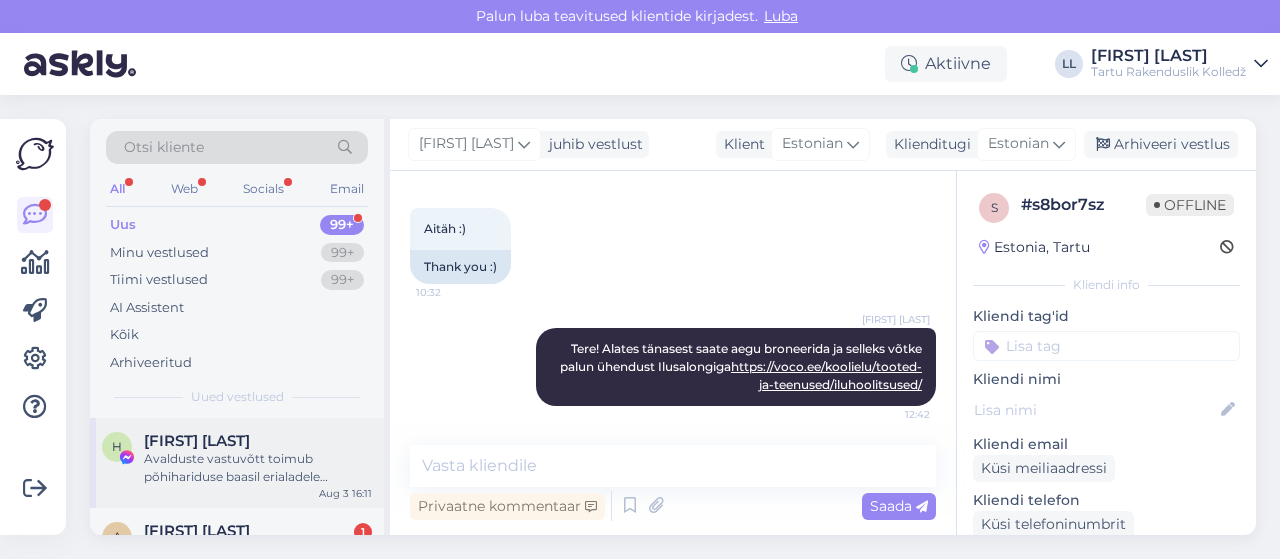 click on "Avalduste vastuvõtt toimub põhihariduse baasil erialadele ajavahemikul 07.04–05.06.2025 ja keskhariduse baasil erialadele 07.04.–08.08.2025. Erialadele, kus põhivastuvõtu ajal on avaldusi esitatud vähem kui on õppekohti, toimub lisaks ka täiendav vastuvõtt." at bounding box center (258, 468) 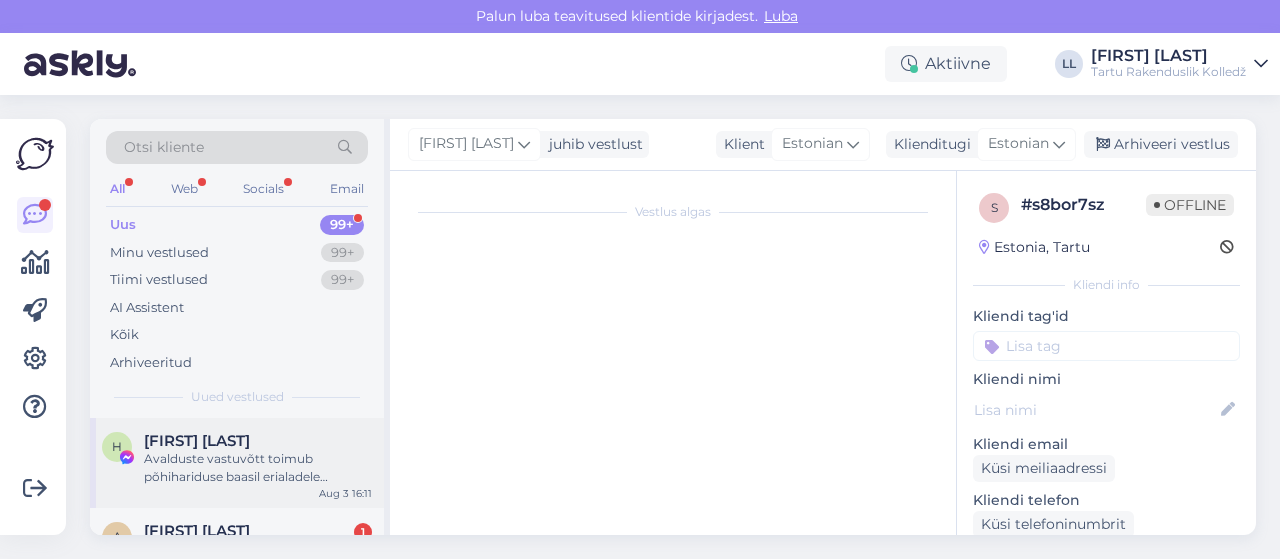 scroll, scrollTop: 410, scrollLeft: 0, axis: vertical 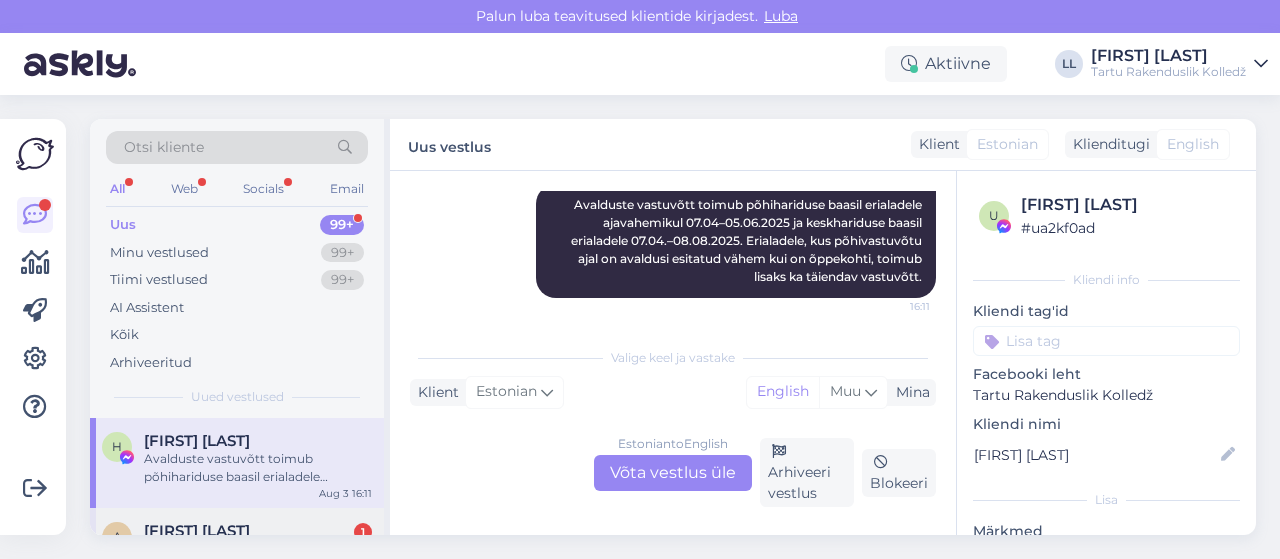 click on "A Annika Lätt 1 Aga Liivi Lõhmussaar? [MONTH] [DAY] [TIME]" at bounding box center (237, 544) 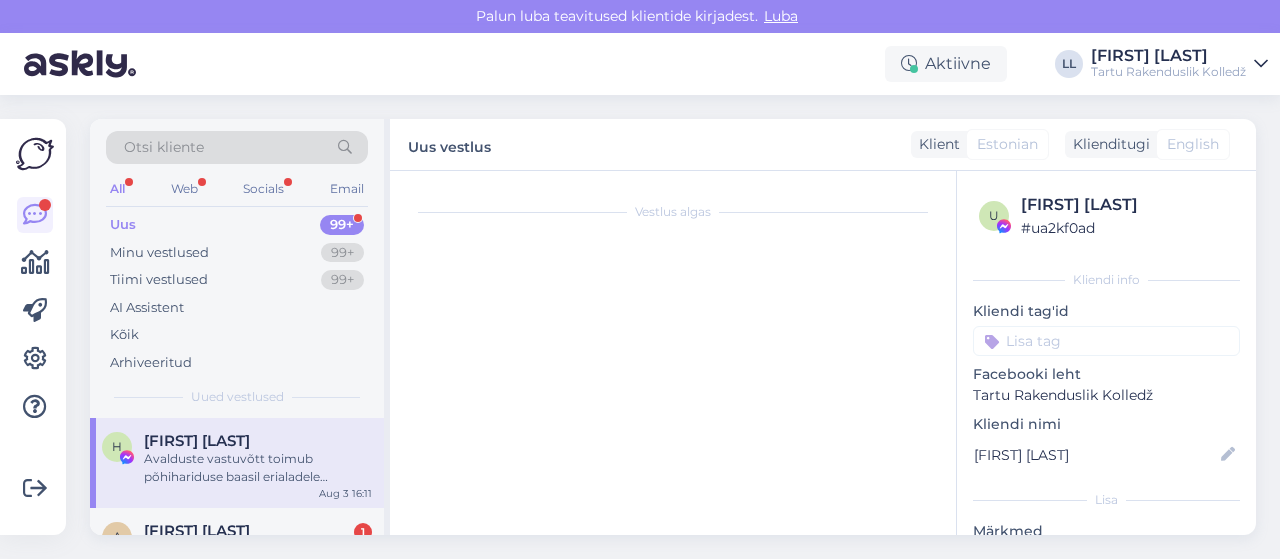scroll, scrollTop: 1099, scrollLeft: 0, axis: vertical 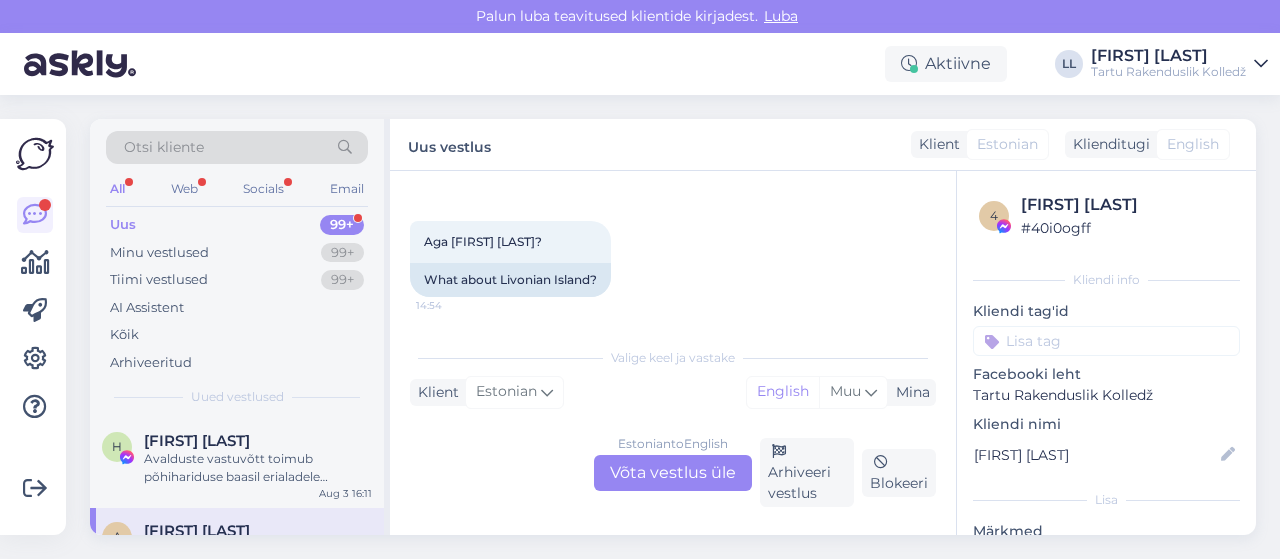 click on "Estonian  to  English Võta vestlus üle" at bounding box center (673, 473) 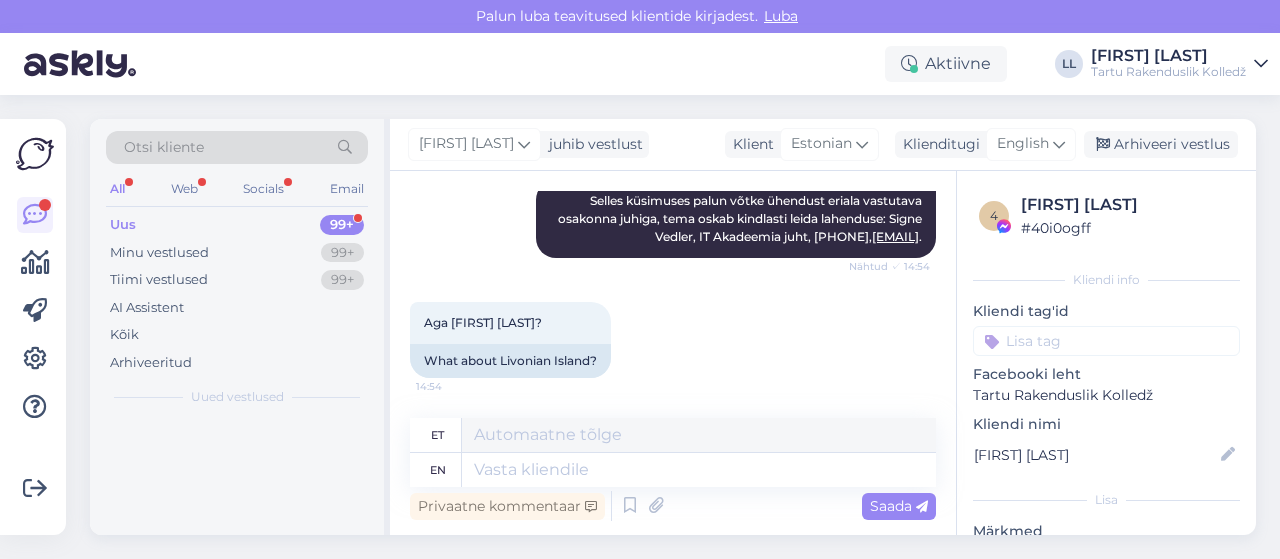 scroll, scrollTop: 1052, scrollLeft: 0, axis: vertical 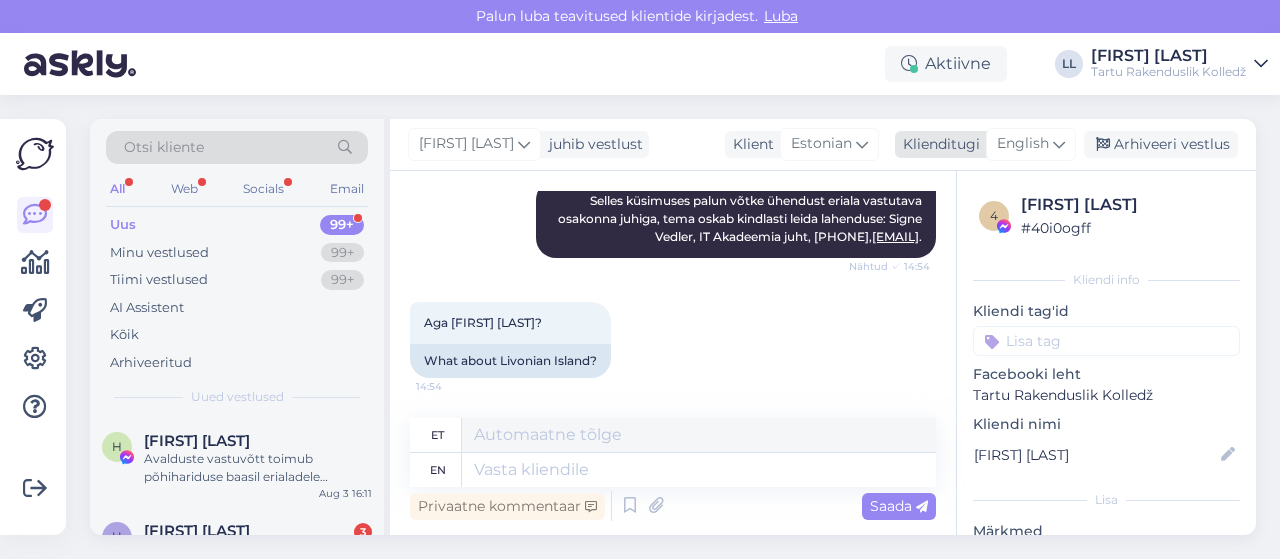 click on "English" at bounding box center [1023, 144] 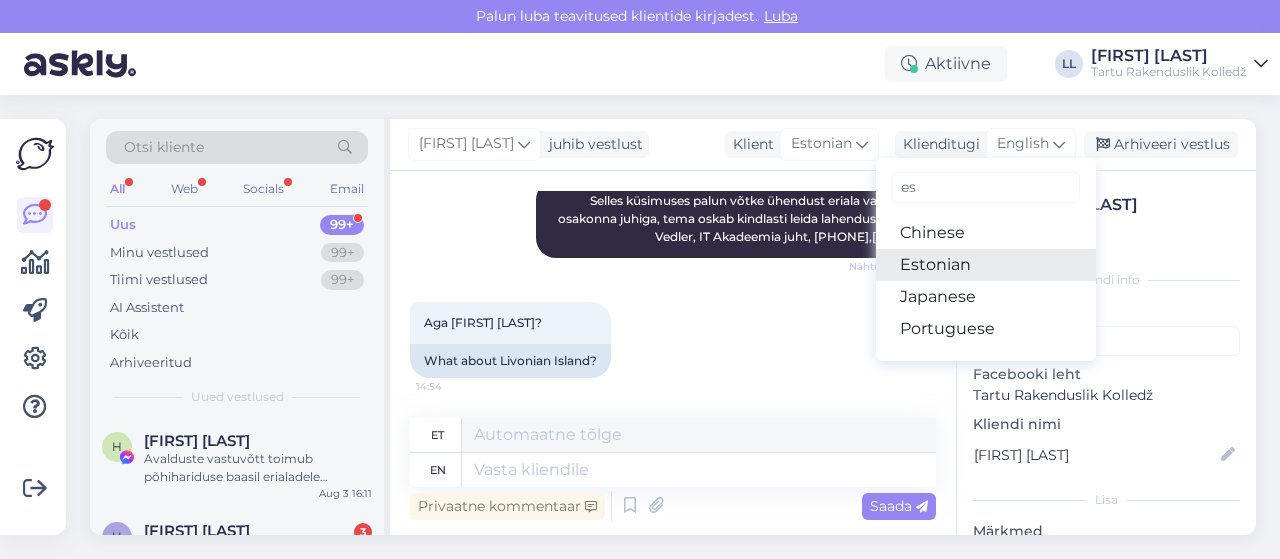 click on "Estonian" at bounding box center (986, 265) 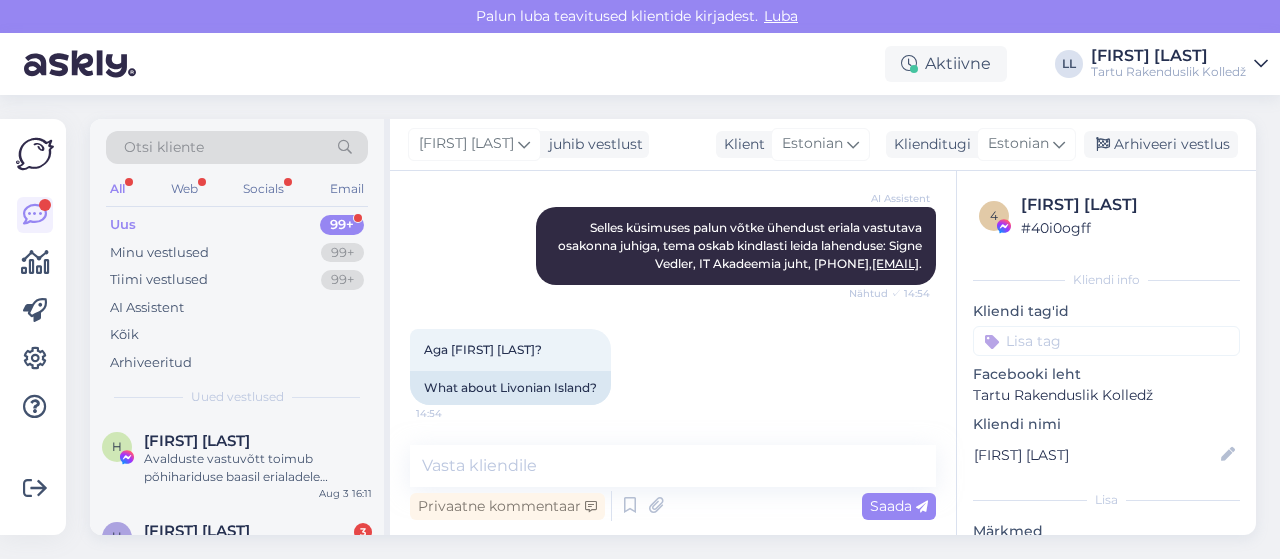 scroll, scrollTop: 1025, scrollLeft: 0, axis: vertical 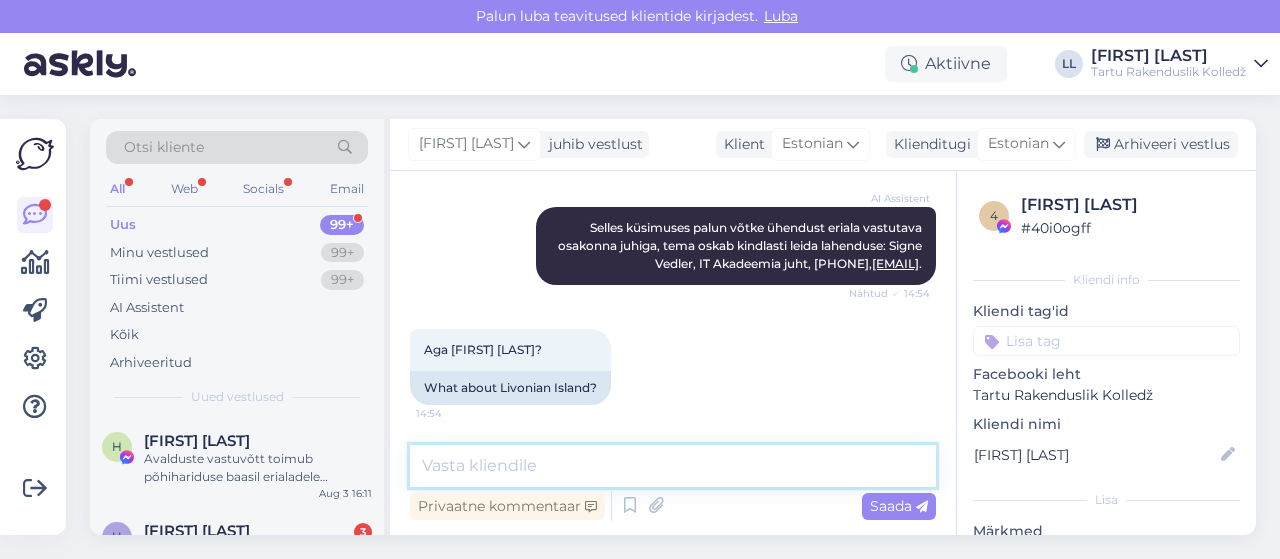 click at bounding box center (673, 466) 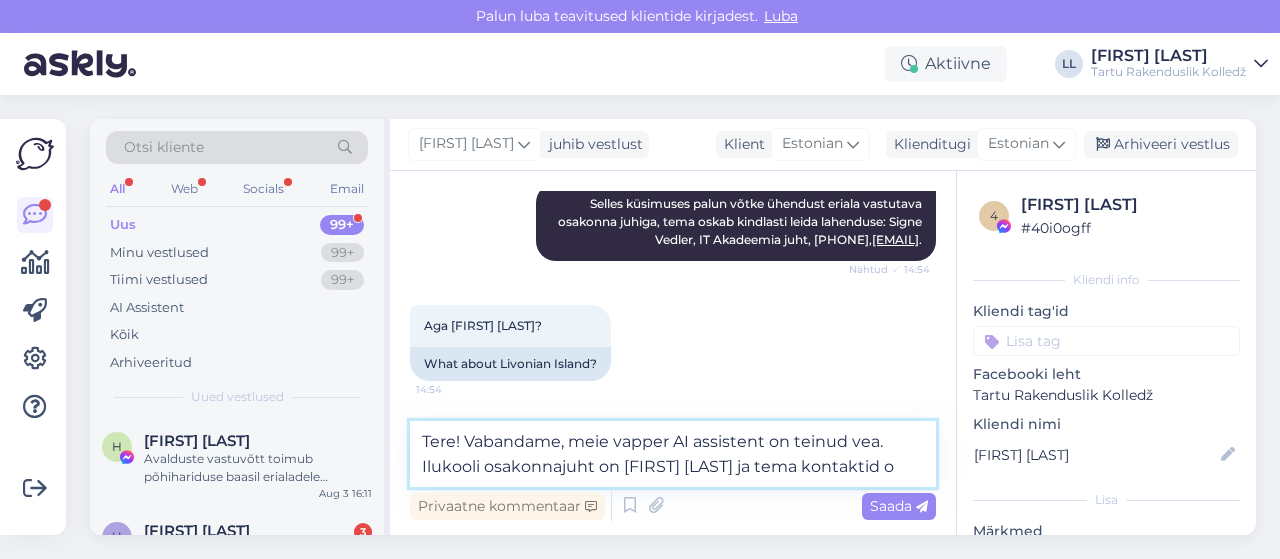 scroll, scrollTop: 1074, scrollLeft: 0, axis: vertical 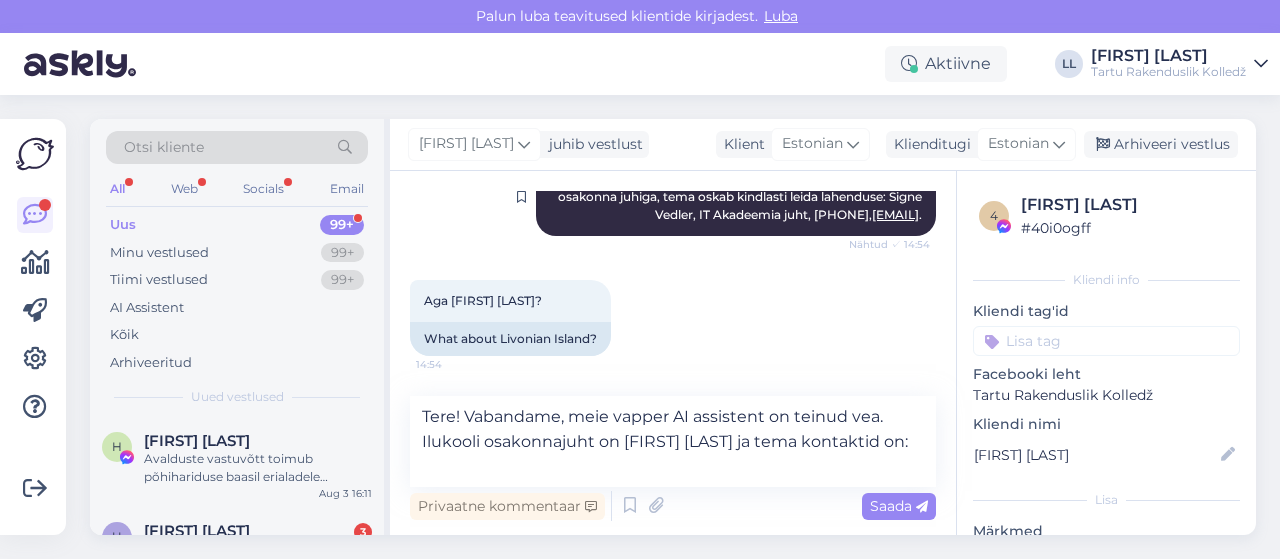 click on "AI Assistent Selles küsimuses palun võtke ühendust eriala vastutava osakonna juhiga, tema oskab kindlasti leida lahenduse: [FIRST] [LAST], IT Akadeemia juht, [PHONE],  [EMAIL] . Nähtud ✓ [TIME]" at bounding box center (736, 197) 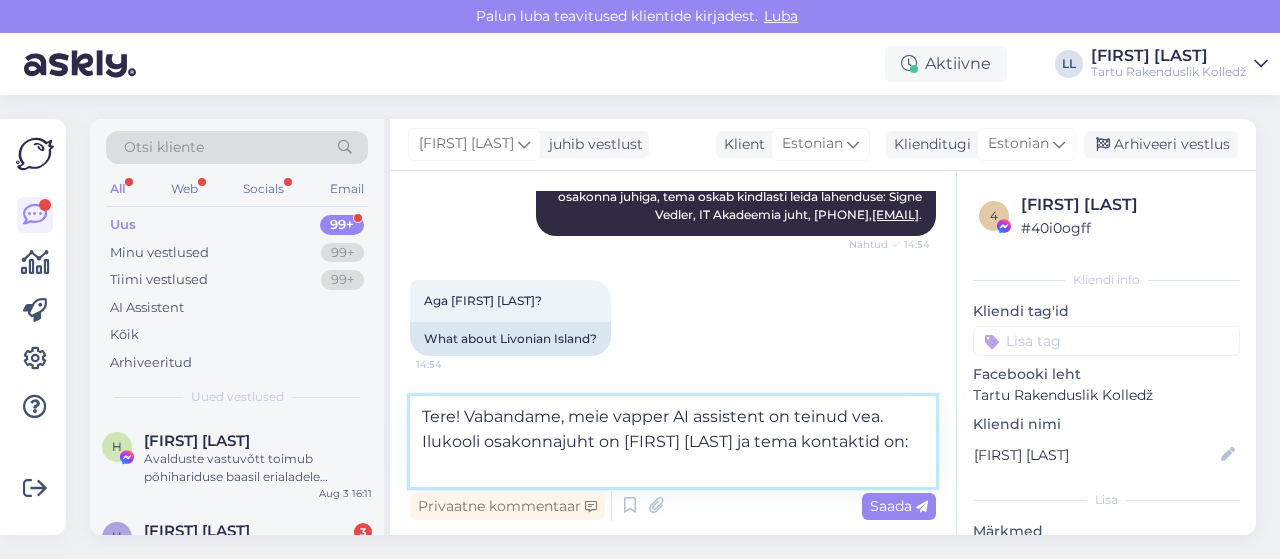 click on "Tere! Vabandame, meie vapper AI assistent on teinud vea. Ilukooli osakonnajuht on [FIRST] [LAST] ja tema kontaktid on:" at bounding box center (673, 441) 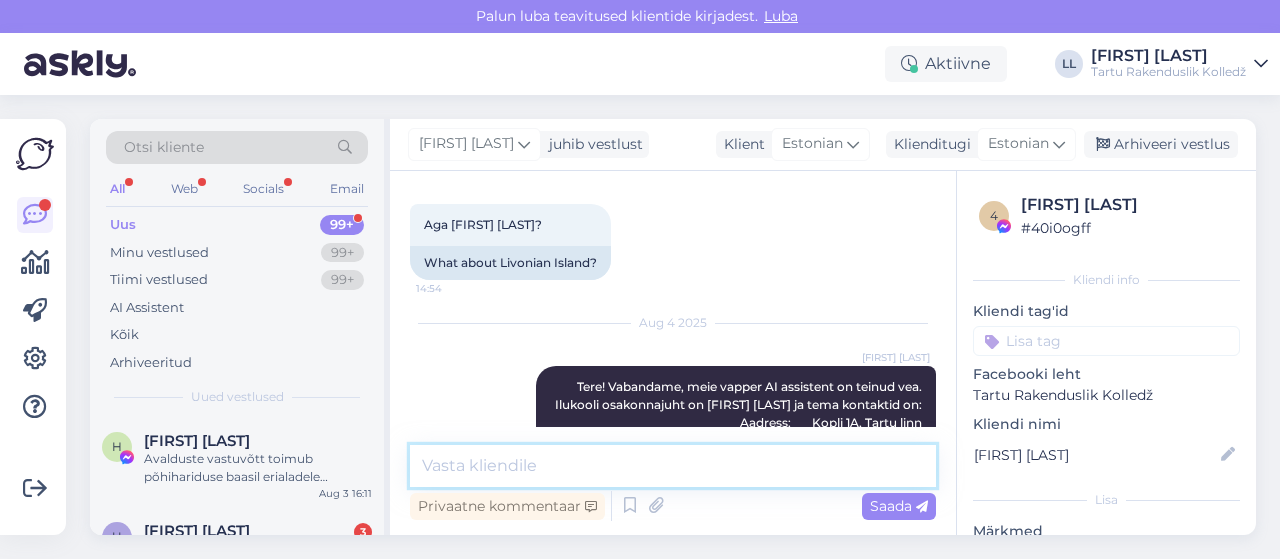 scroll, scrollTop: 1261, scrollLeft: 0, axis: vertical 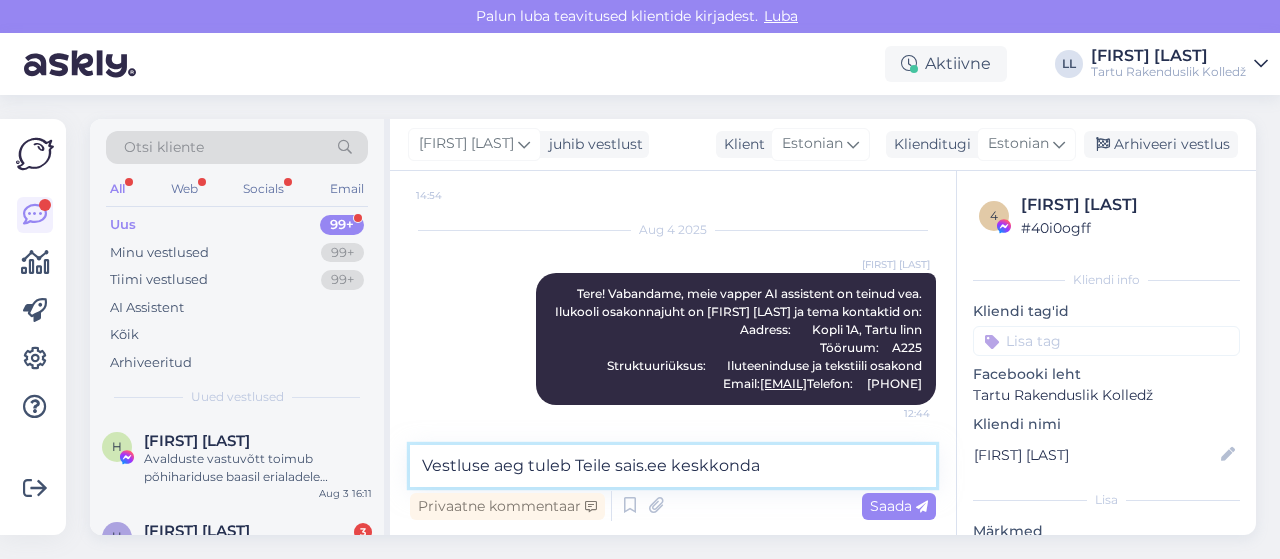 type on "Vestluse aeg tuleb Teile sais.ee keskkonda." 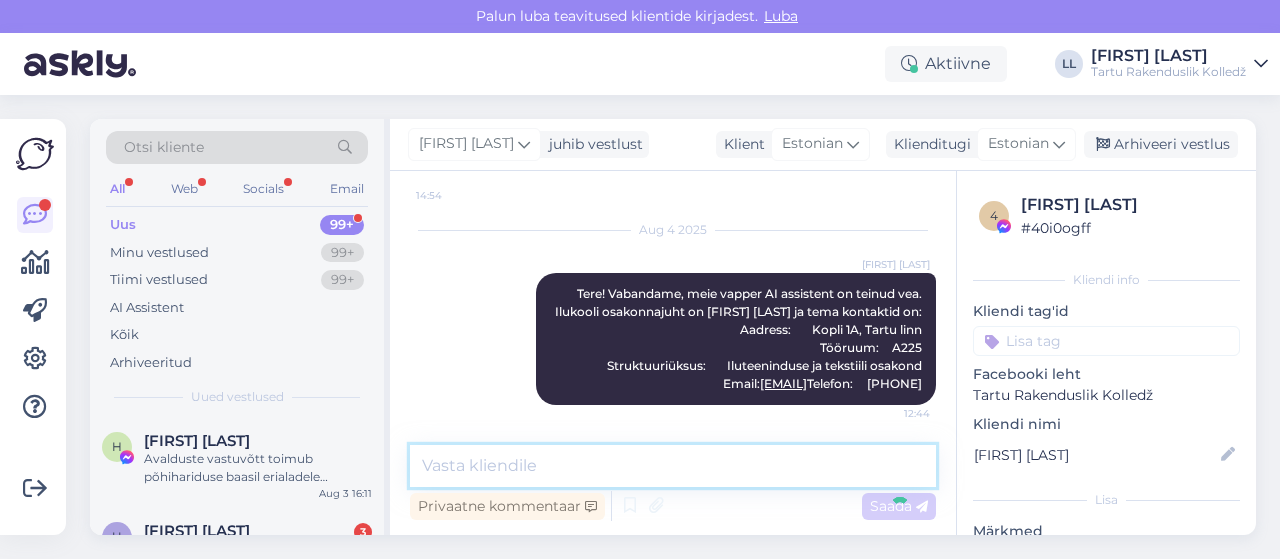 scroll, scrollTop: 1347, scrollLeft: 0, axis: vertical 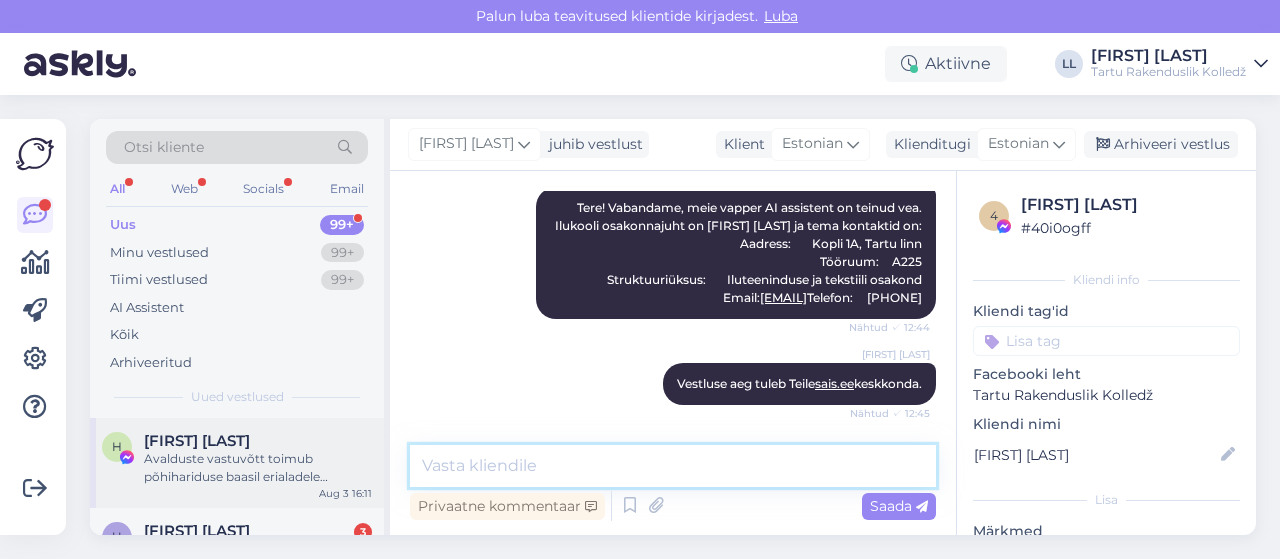 type 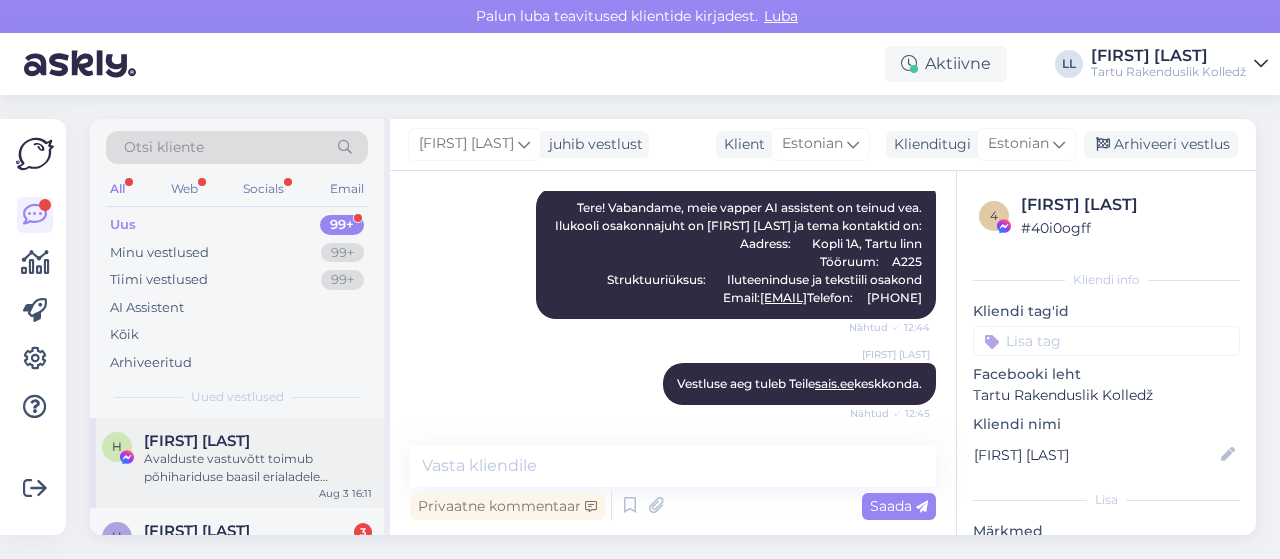 click on "Avalduste vastuvõtt toimub põhihariduse baasil erialadele ajavahemikul 07.04–05.06.2025 ja keskhariduse baasil erialadele 07.04.–08.08.2025. Erialadele, kus põhivastuvõtu ajal on avaldusi esitatud vähem kui on õppekohti, toimub lisaks ka täiendav vastuvõtt." at bounding box center (258, 468) 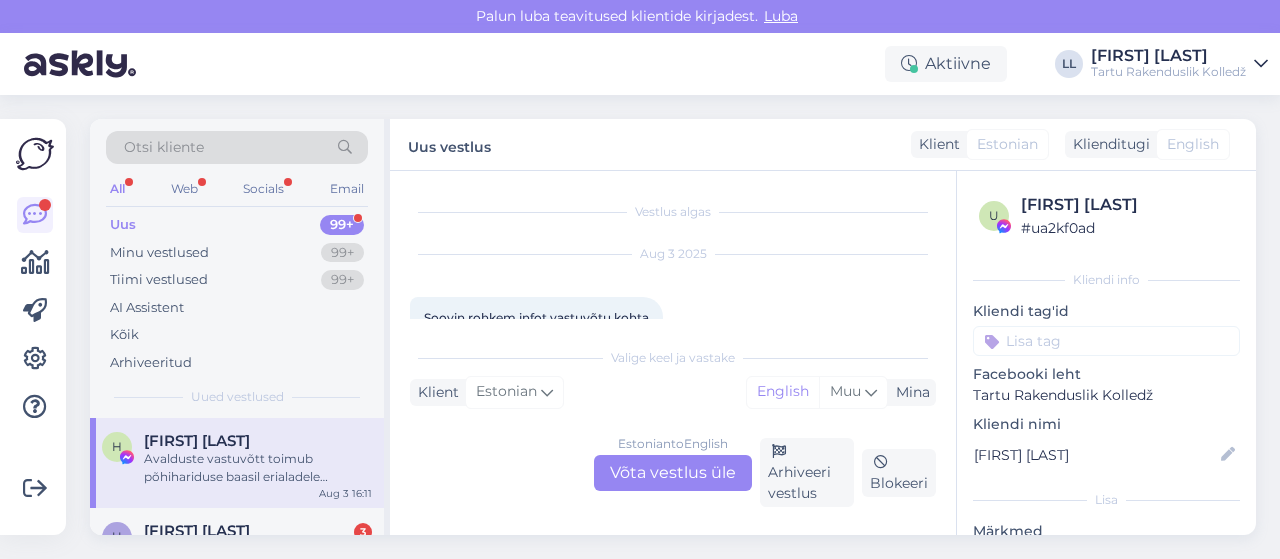 scroll, scrollTop: 410, scrollLeft: 0, axis: vertical 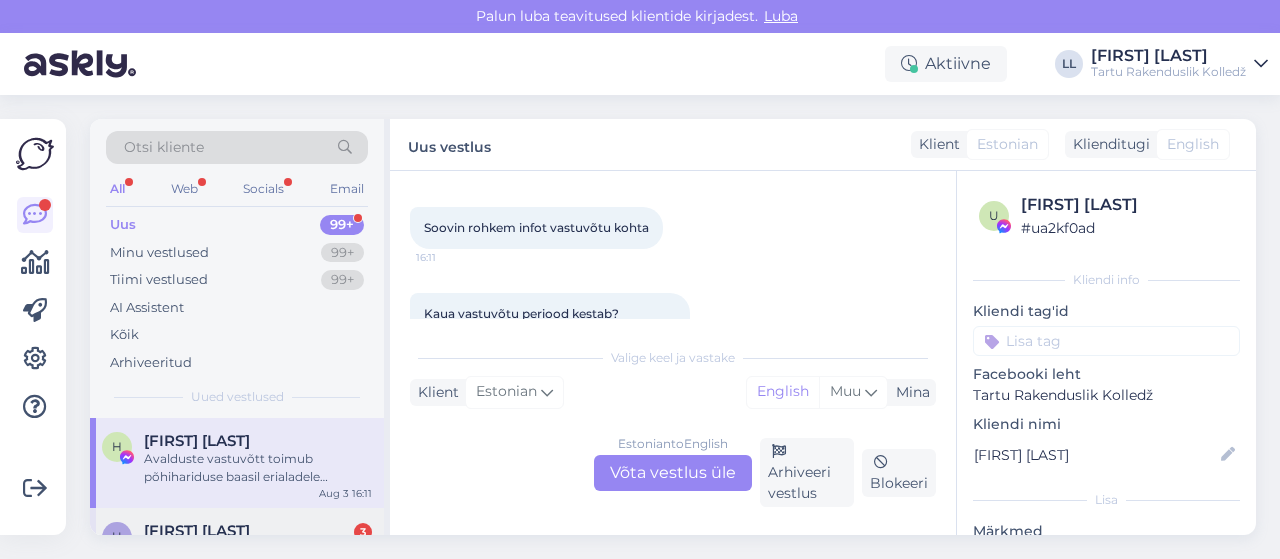 click on "[FIRST] [LAST] [NUMBER]" at bounding box center (258, 531) 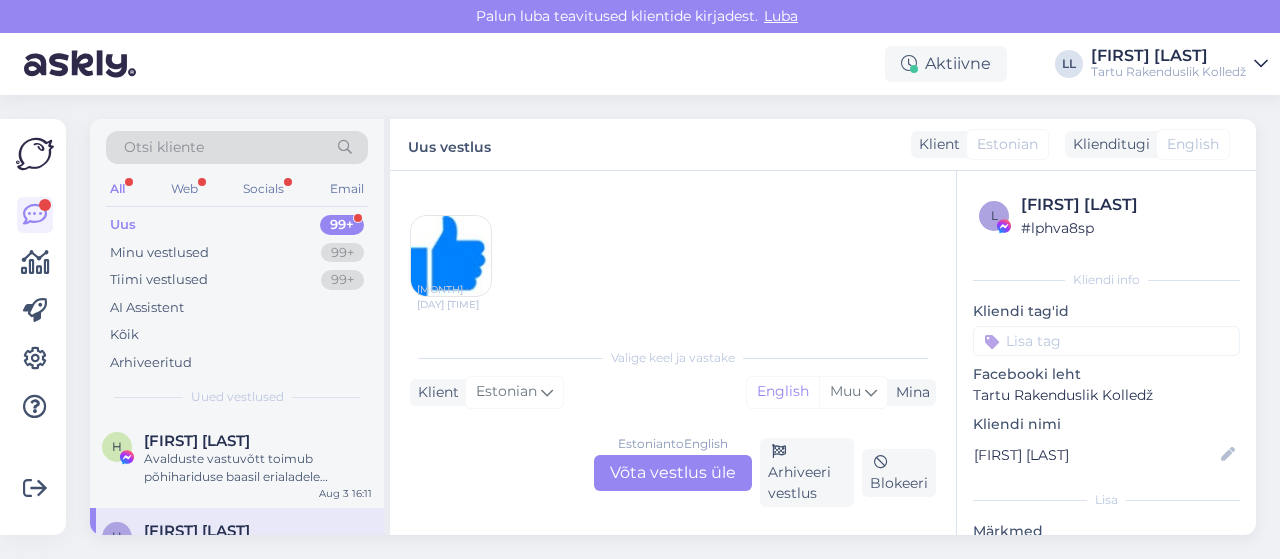 scroll, scrollTop: 860, scrollLeft: 0, axis: vertical 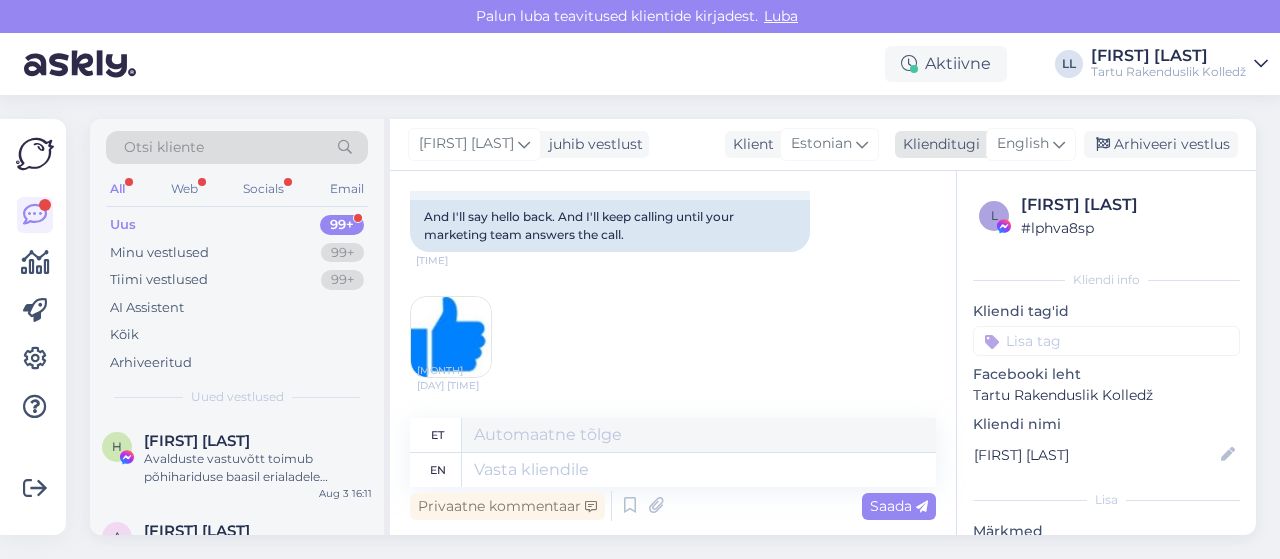 click on "English" at bounding box center [1023, 144] 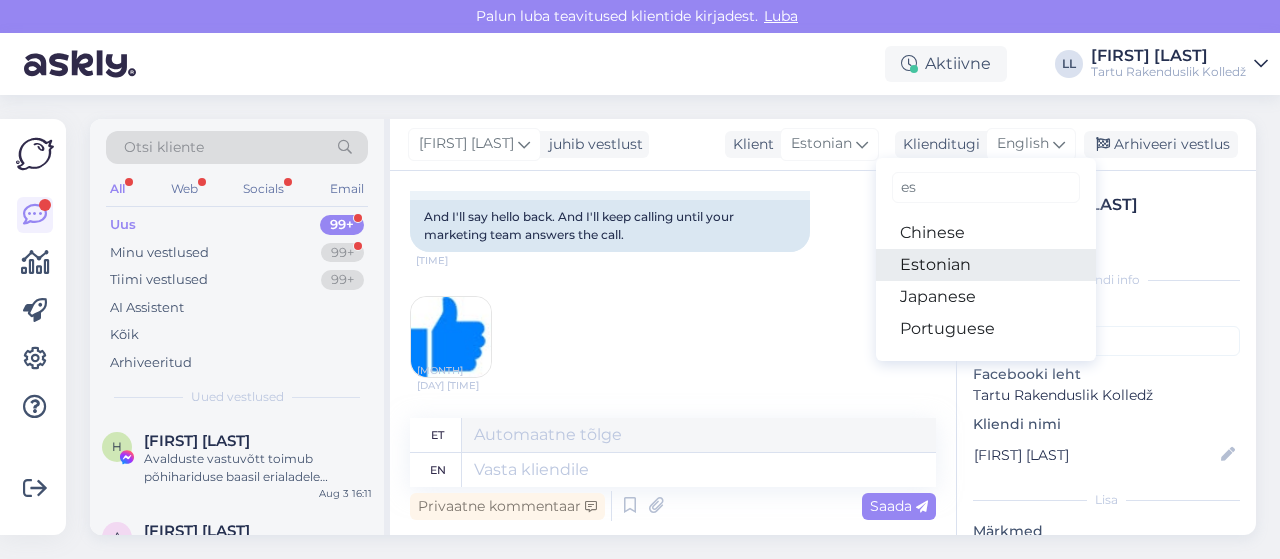 click on "Estonian" at bounding box center (986, 265) 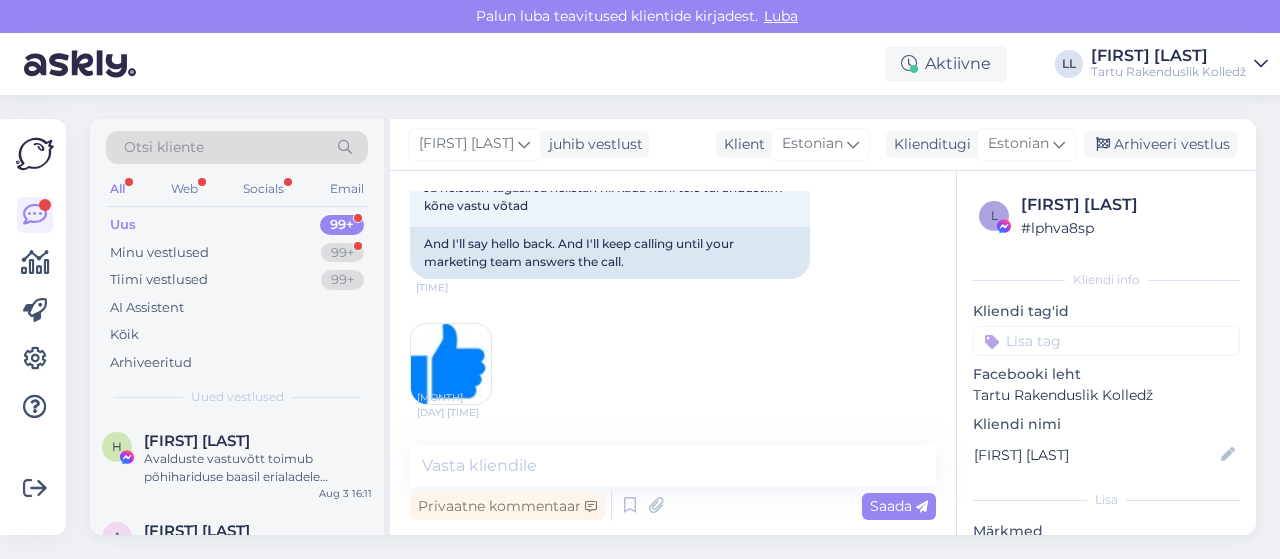 scroll, scrollTop: 786, scrollLeft: 0, axis: vertical 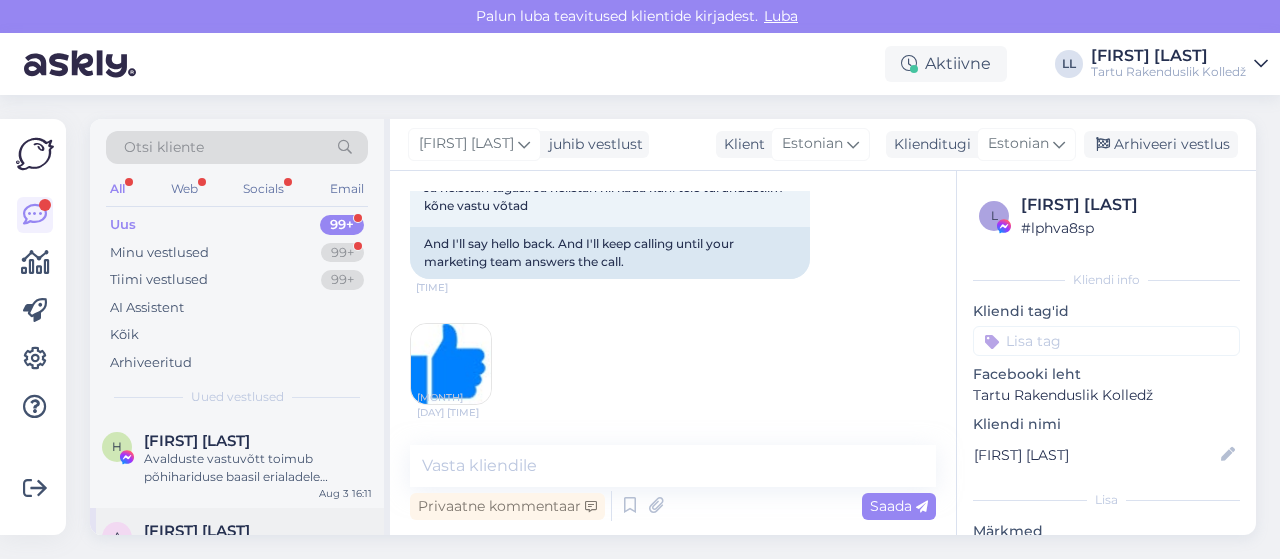 click on "A [FIRST] [LAST] Hello, I now forward this question to my colleague, who is responsible for this. The reply will be here during our working hours. [MONTH] [DAY] [TIME]" at bounding box center (237, 553) 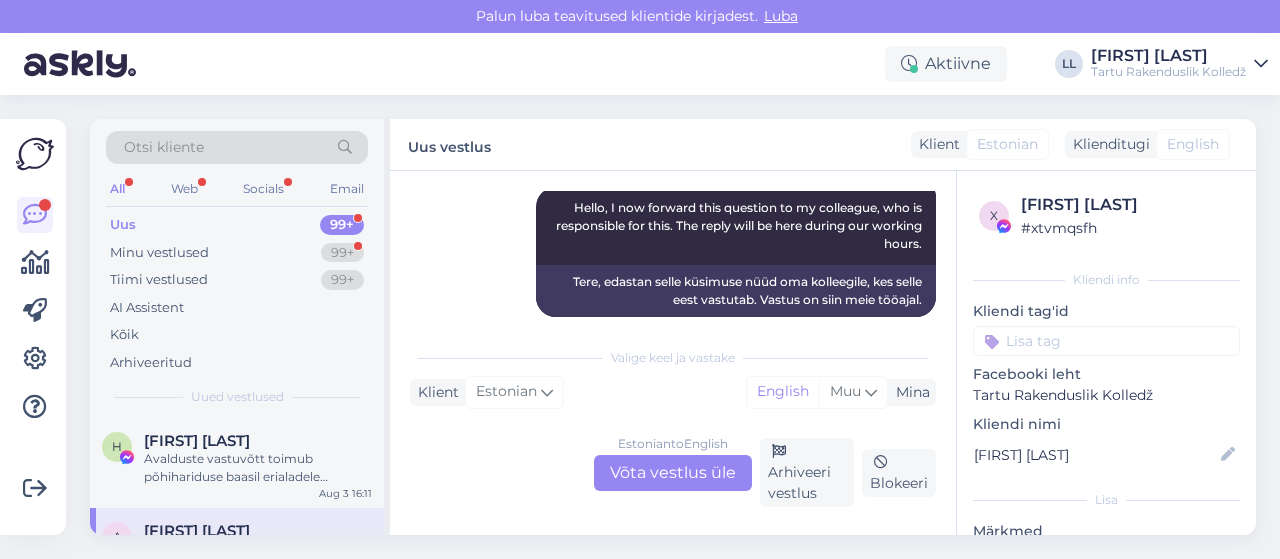 scroll, scrollTop: 215, scrollLeft: 0, axis: vertical 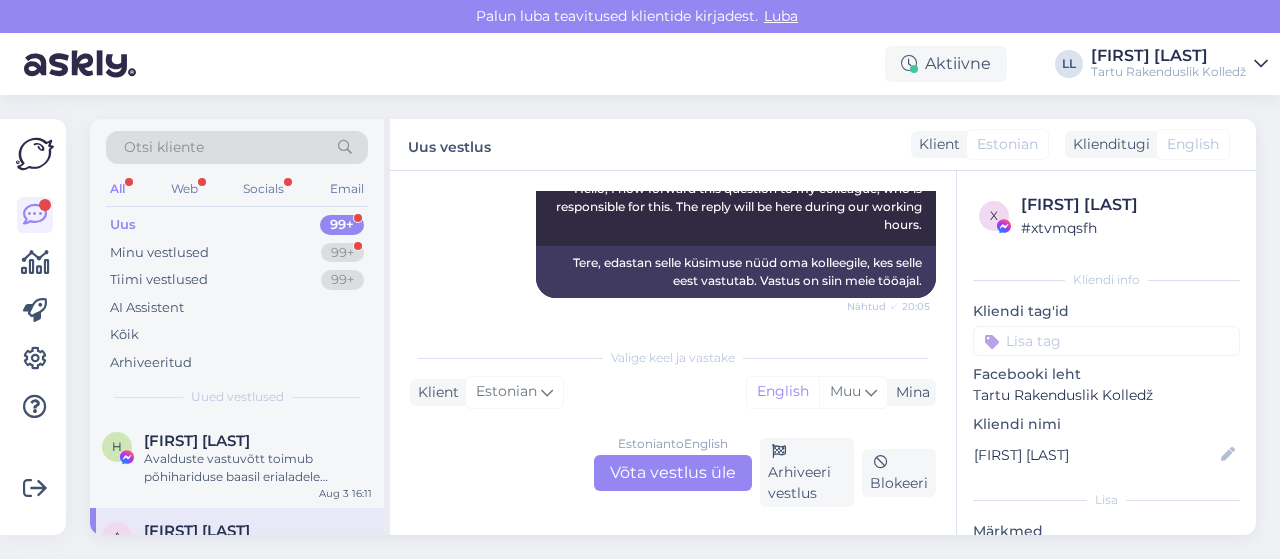 click on "A [FIRST] [LAST] Hello, I now forward this question to my colleague, who is responsible for this. The reply will be here during our working hours. [MONTH] [DAY] [TIME]" at bounding box center (237, 553) 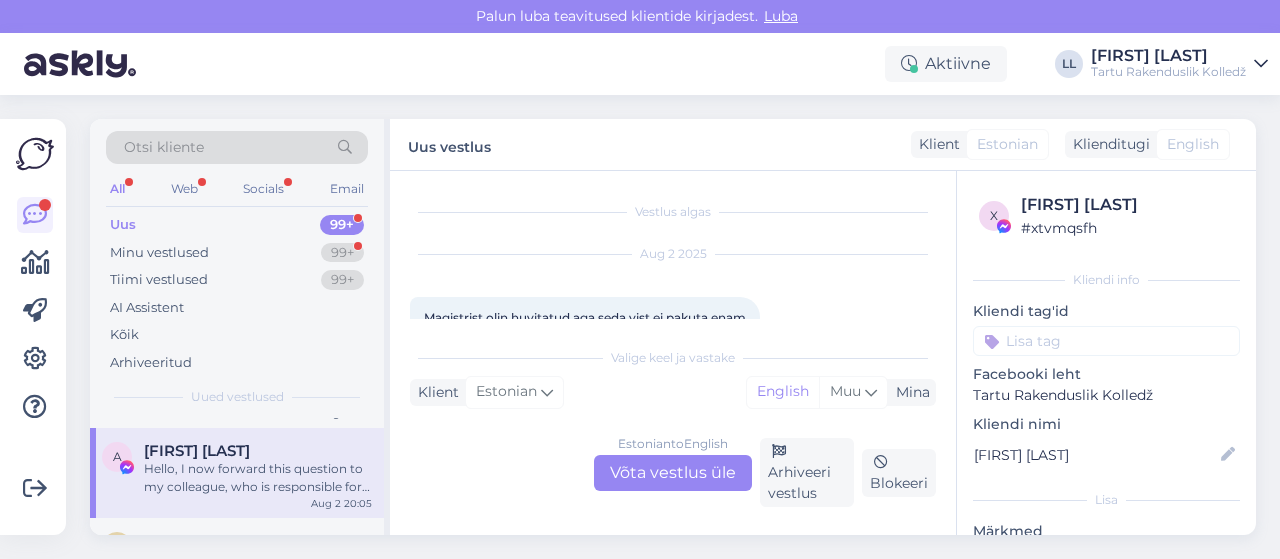 scroll, scrollTop: 120, scrollLeft: 0, axis: vertical 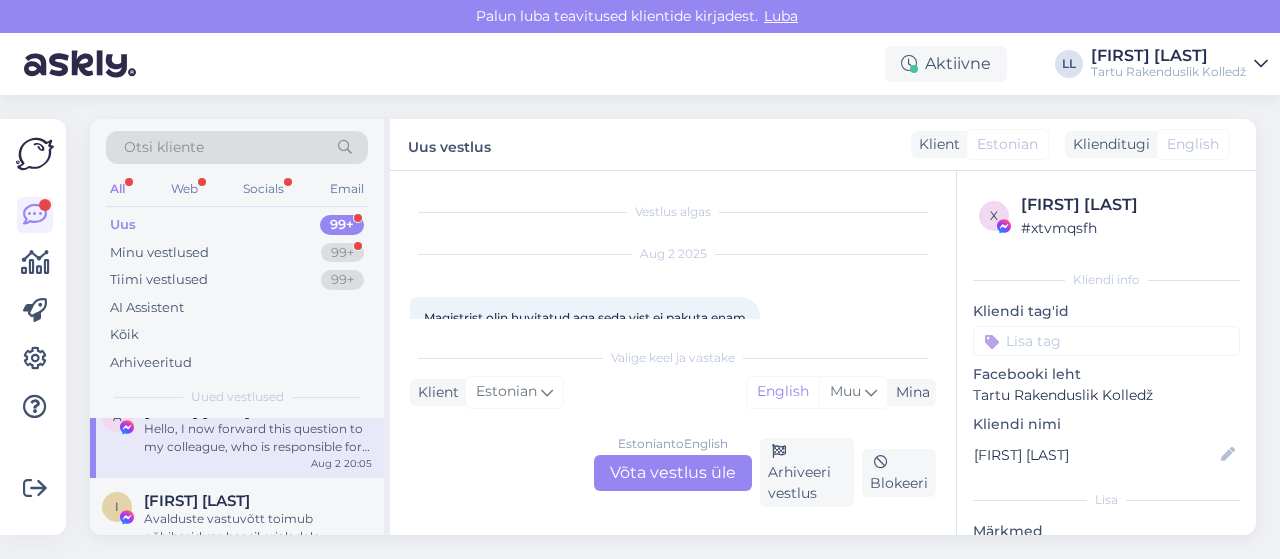 click on "Avalduste vastuvõtt toimub põhihariduse baasil erialadele ajavahemikul 07.04–05.06.2025 ja keskhariduse baasil erialadele 07.04.–08.08.2025. Erialadele, kus põhivastuvõtu ajal on avaldusi esitatud vähem kui on õppekohti, toimub lisaks ka täiendav vastuvõtt. Juulikuus on maja suletud. Sisseastumist puudutavate küsimuste korral võite ühendust võtta telefonil [PHONE] või e-posti aadressil [EMAIL]." at bounding box center [258, 528] 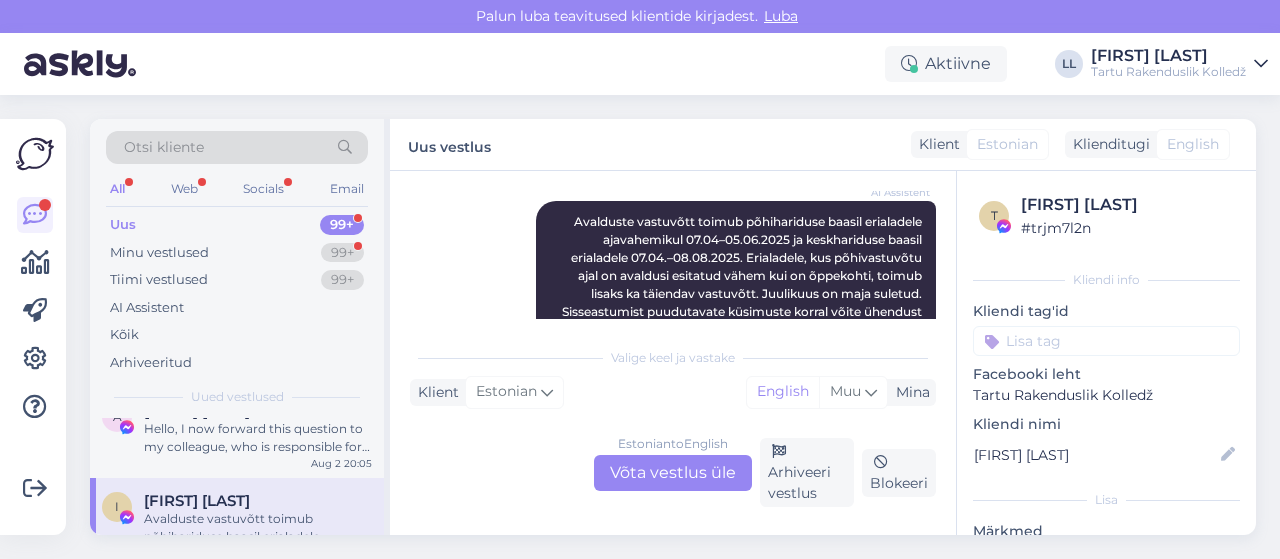 scroll, scrollTop: 613, scrollLeft: 0, axis: vertical 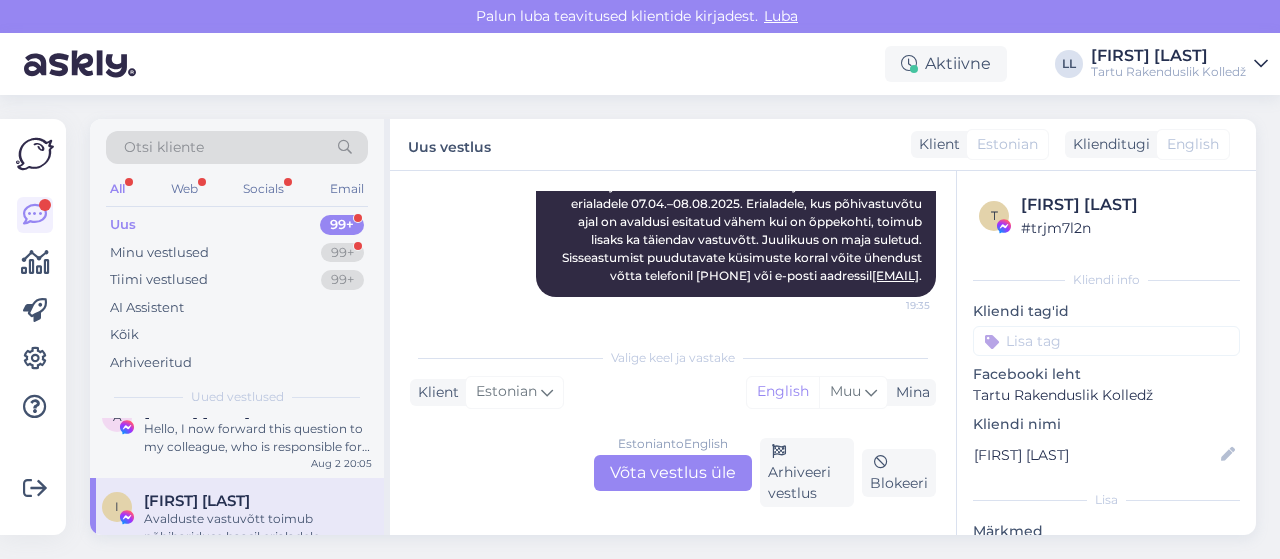 click on "Avalduste vastuvõtt toimub põhihariduse baasil erialadele ajavahemikul 07.04–05.06.2025 ja keskhariduse baasil erialadele 07.04.–08.08.2025. Erialadele, kus põhivastuvõtu ajal on avaldusi esitatud vähem kui on õppekohti, toimub lisaks ka täiendav vastuvõtt. Juulikuus on maja suletud. Sisseastumist puudutavate küsimuste korral võite ühendust võtta telefonil [PHONE] või e-posti aadressil [EMAIL]." at bounding box center [258, 528] 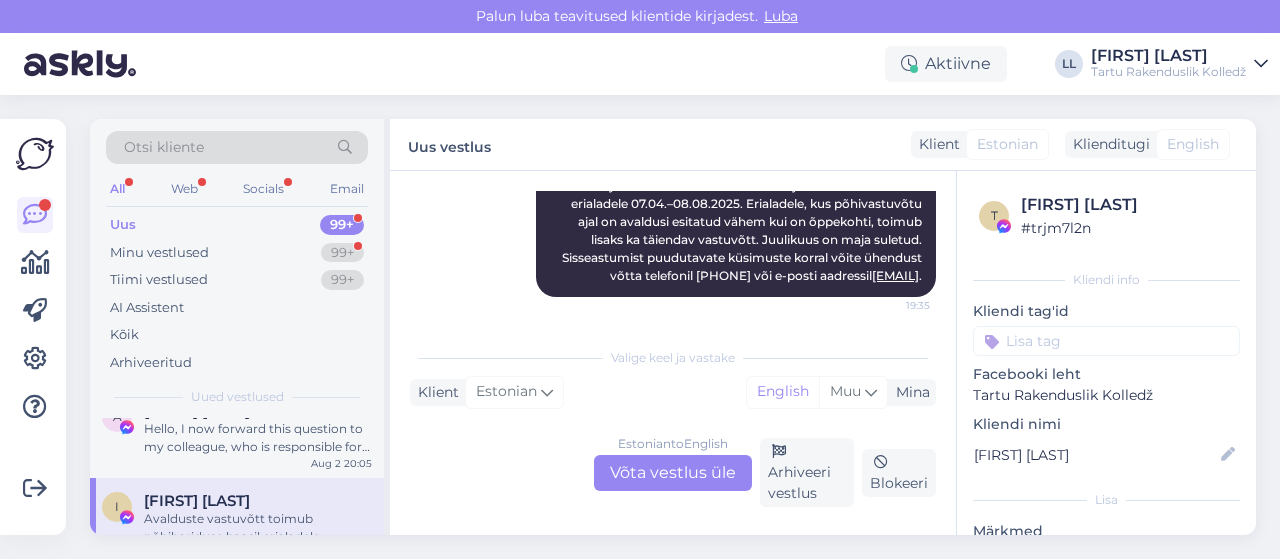 scroll, scrollTop: 0, scrollLeft: 0, axis: both 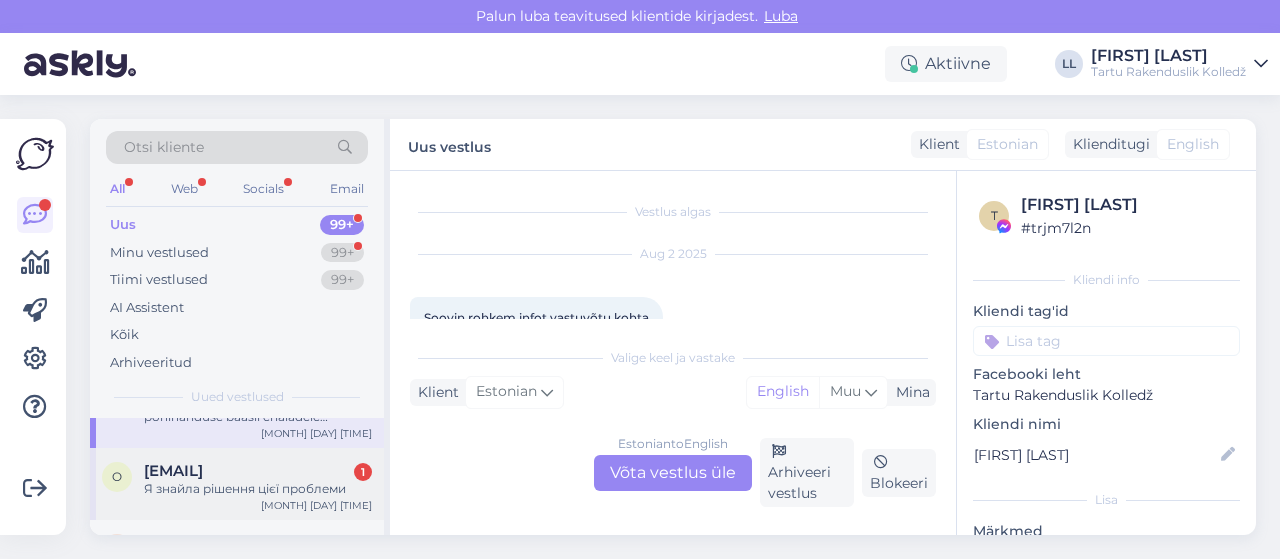 click on "[EMAIL] 1 Я знайла рішення цієї проблеми [MONTH] [DAY] [TIME]" at bounding box center (237, 484) 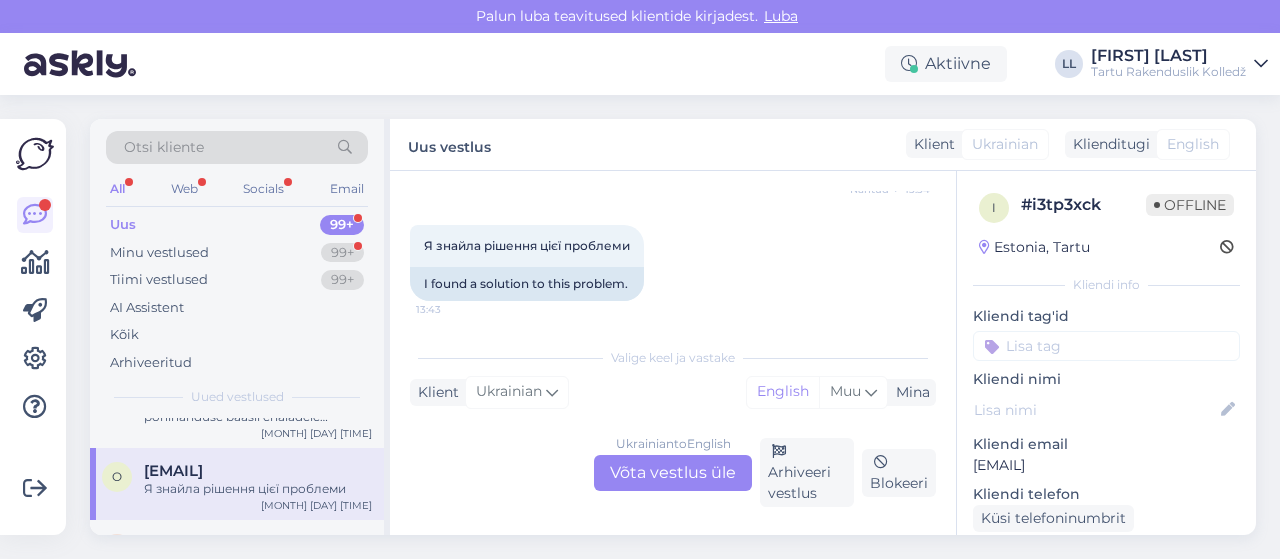 scroll, scrollTop: 695, scrollLeft: 0, axis: vertical 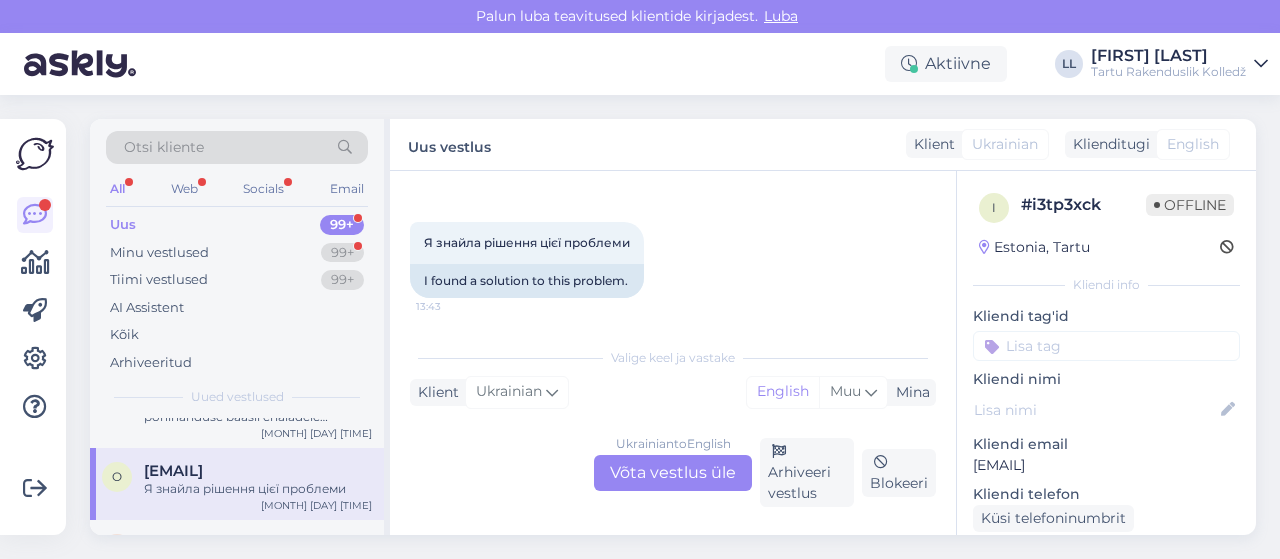 click on "Я знайла рішення цієї проблеми" at bounding box center [258, 489] 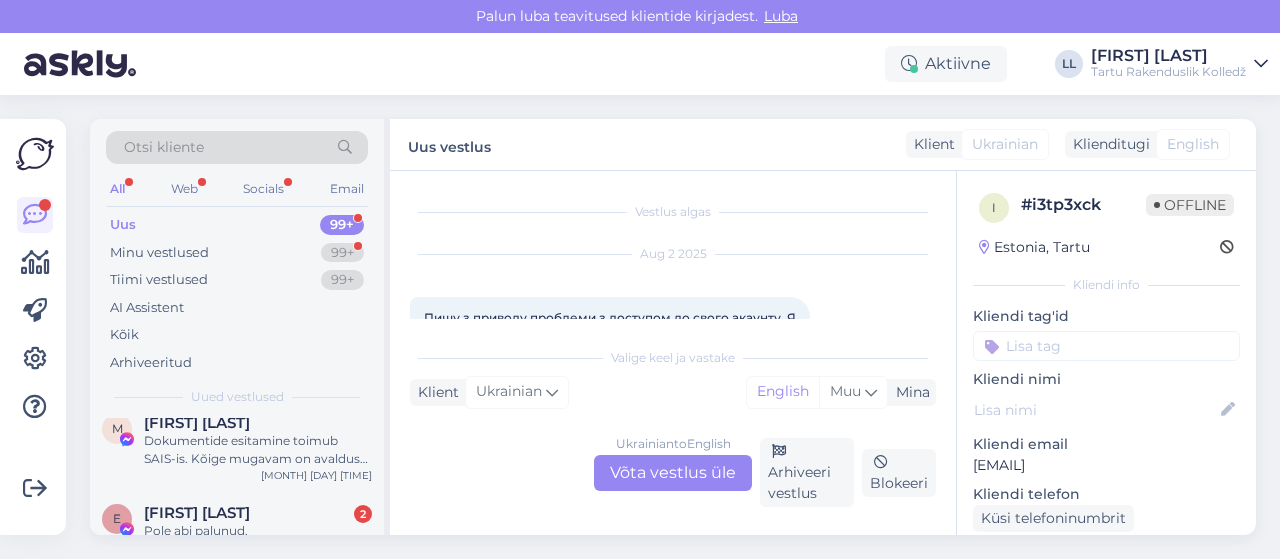 scroll, scrollTop: 400, scrollLeft: 0, axis: vertical 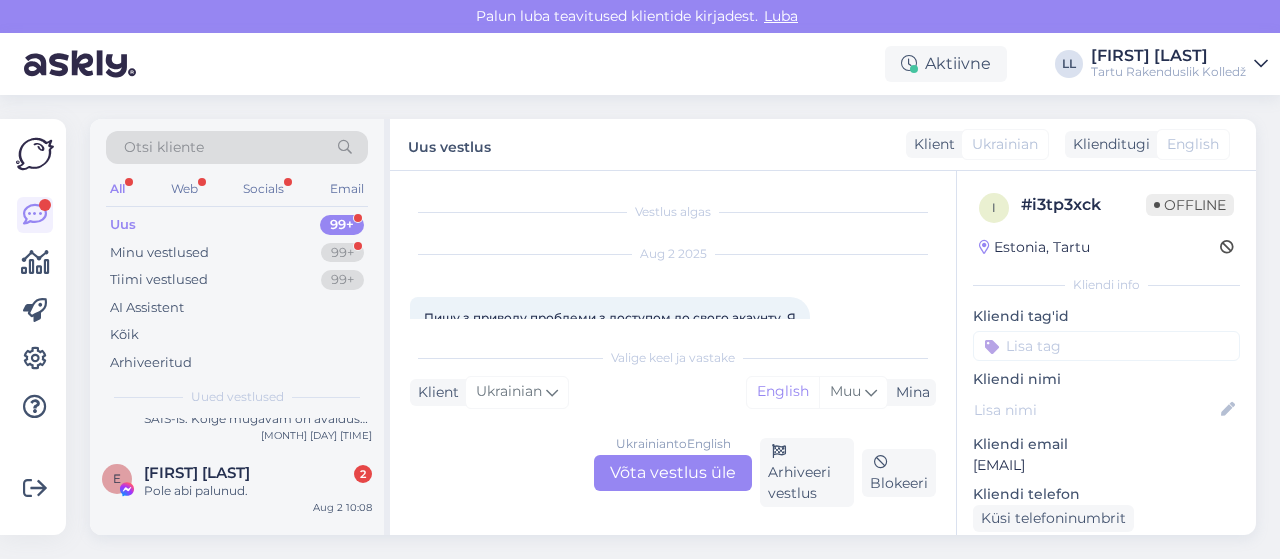 click on "Pole abi palunud." at bounding box center [258, 491] 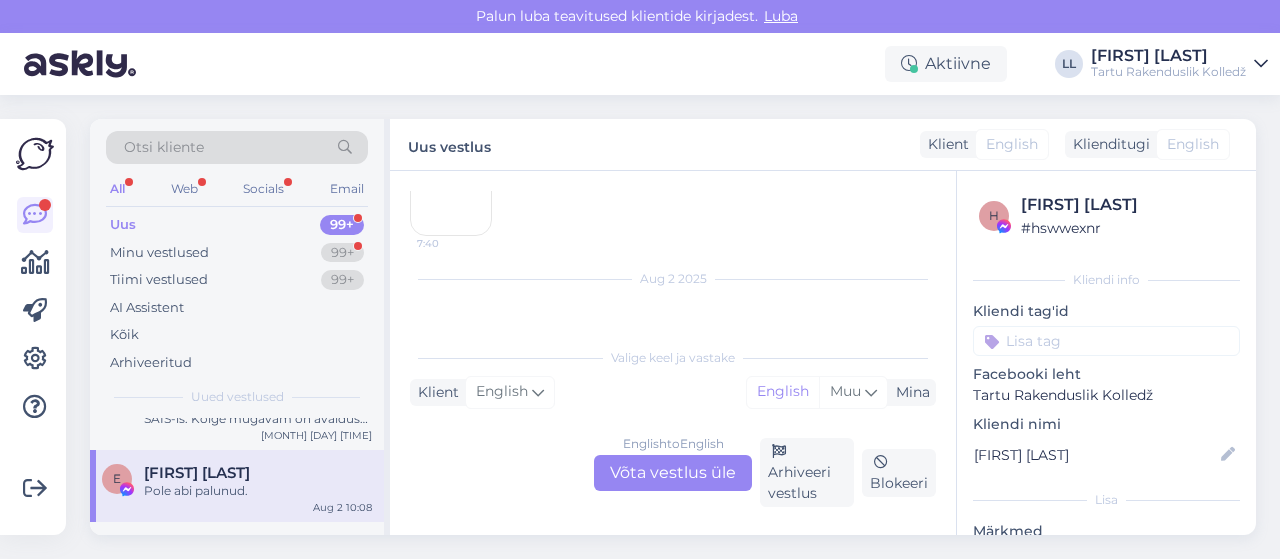 scroll, scrollTop: 164, scrollLeft: 0, axis: vertical 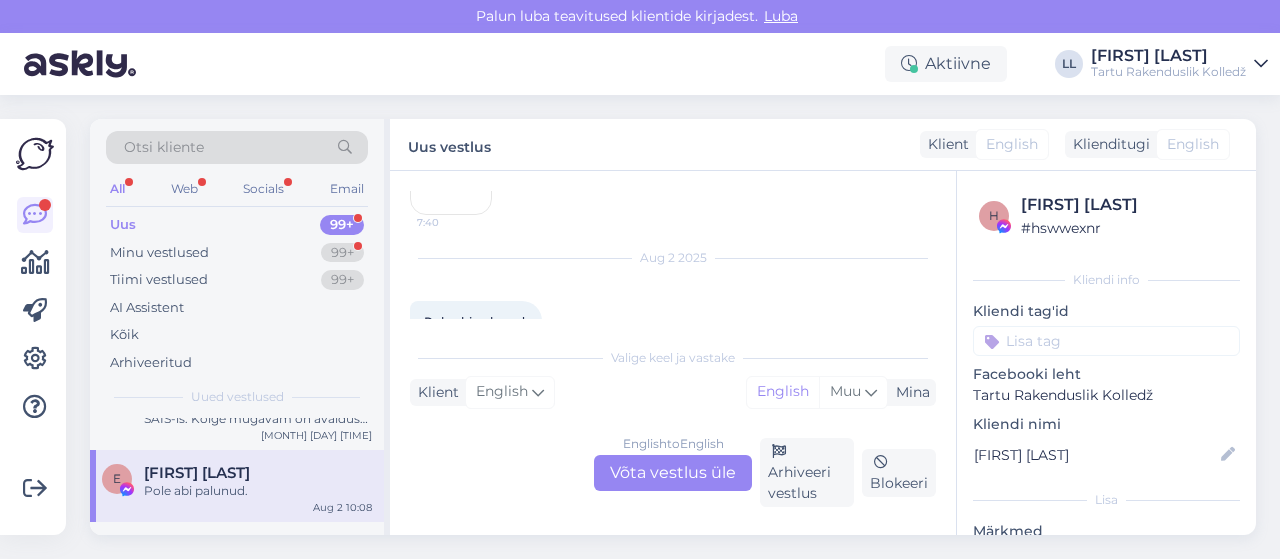 click on "[FIRST] [LAST]" at bounding box center (258, 473) 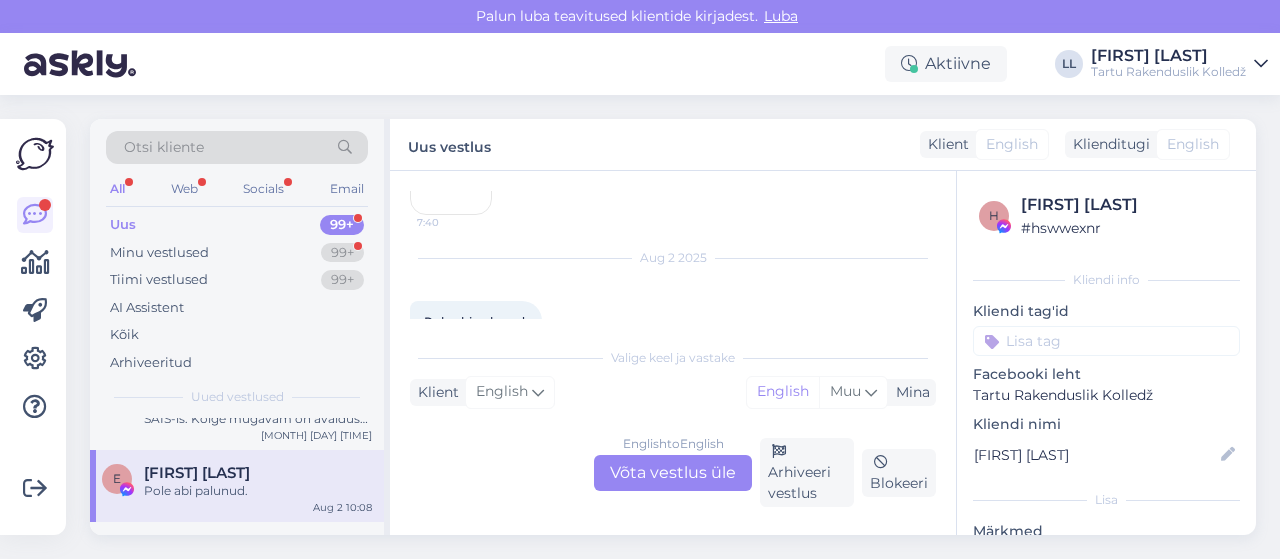 scroll, scrollTop: 0, scrollLeft: 0, axis: both 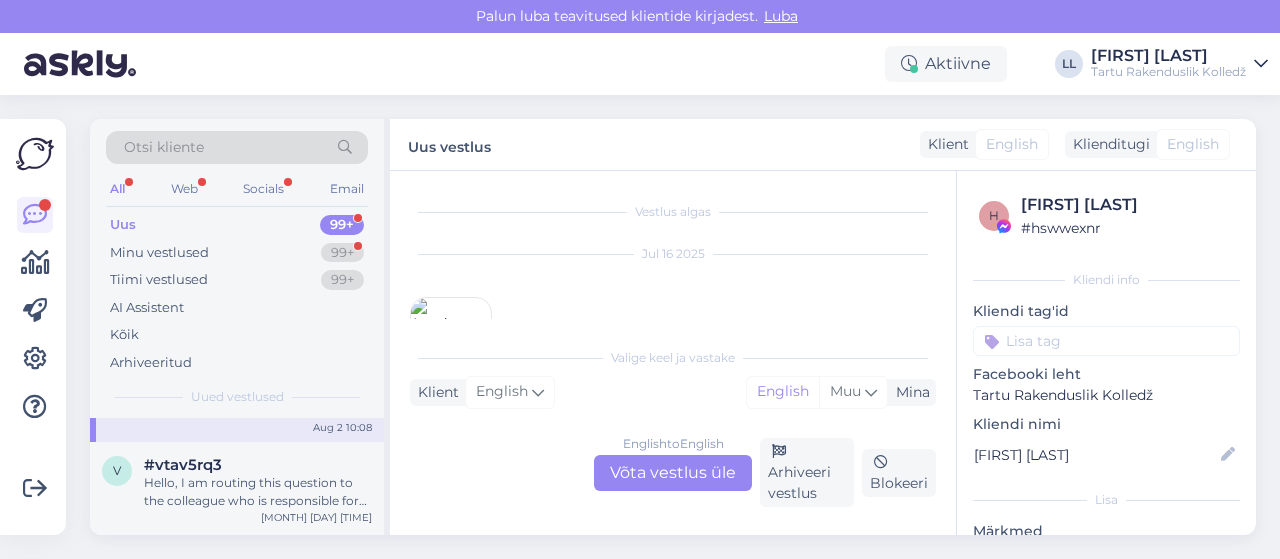 click on "Hello, I am routing this question to the colleague who is responsible for this topic. The reply might take a bit. But it’ll be saved here for you to read later." at bounding box center (258, 492) 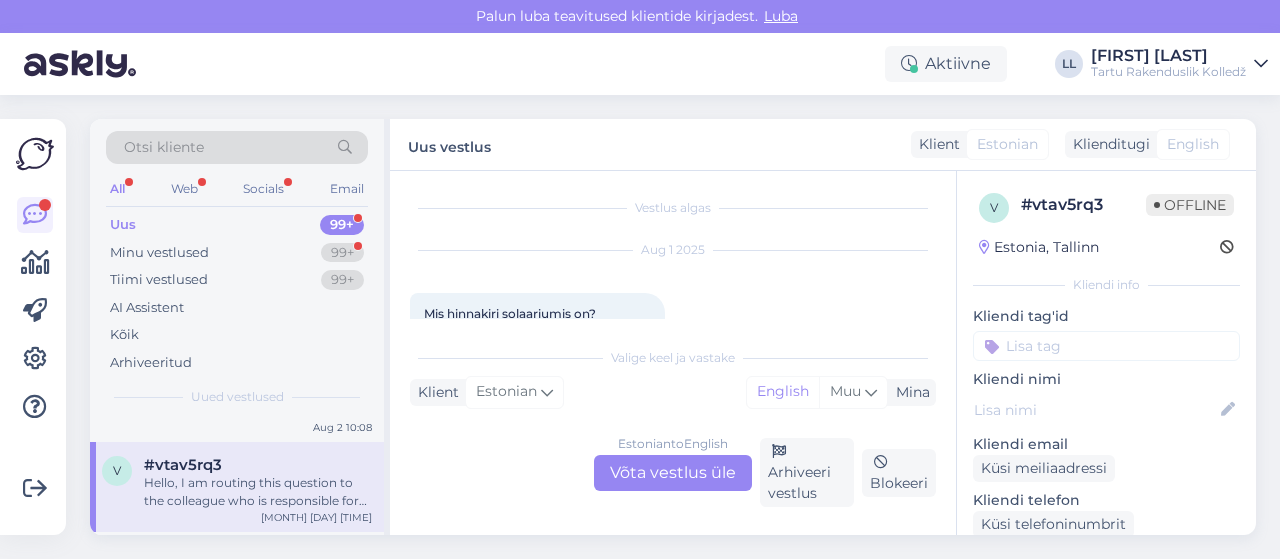 scroll, scrollTop: 0, scrollLeft: 0, axis: both 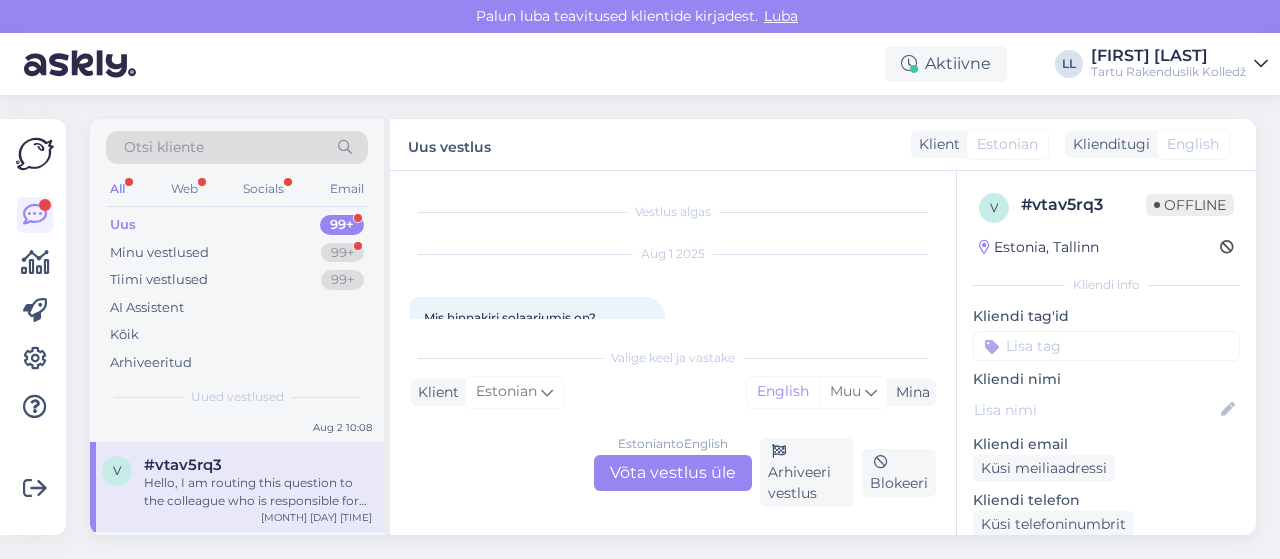 click on "Vestlus algas [MONTH] [DAY] [TIME] Mis hinnakiri solaariumis on? [TIME] What is the price list for the solarium? AI Assistent Hello, I am routing this question to the colleague who is responsible for this topic. The reply might take a bit. But it’ll be saved here for you to read later. Nähtud ✓ [TIME] Tere, ma suunan selle küsimuse kolleegile, kes selle teema eest vastutab. Vastuse saamine võib veidi aega võtta. Aga see salvestatakse siia, et saaksite seda hiljem lugeda." at bounding box center (682, 255) 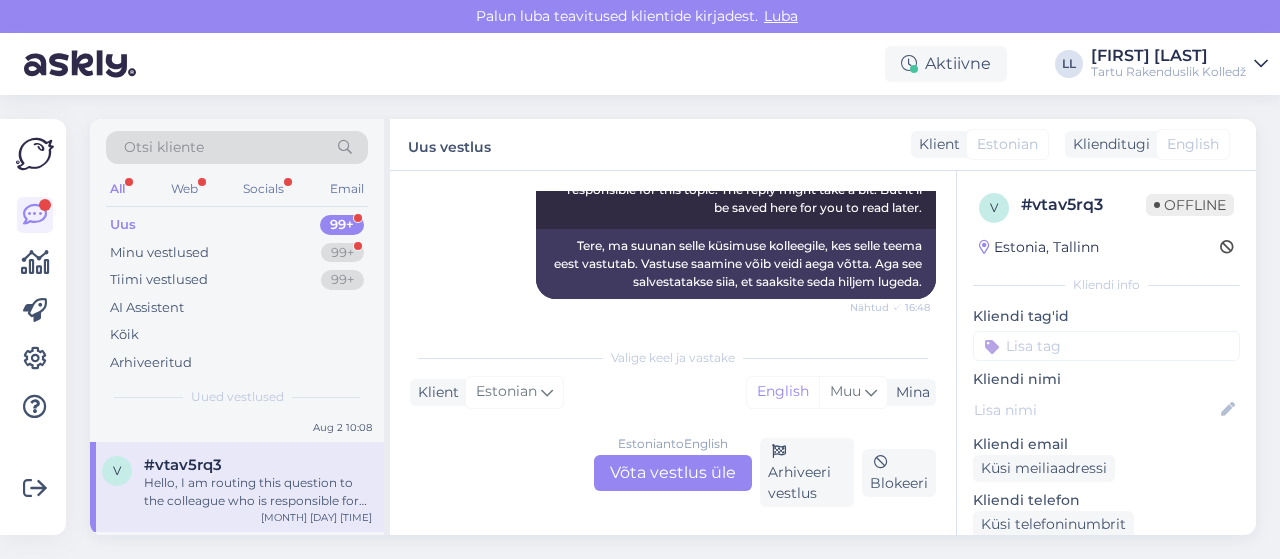 scroll, scrollTop: 267, scrollLeft: 0, axis: vertical 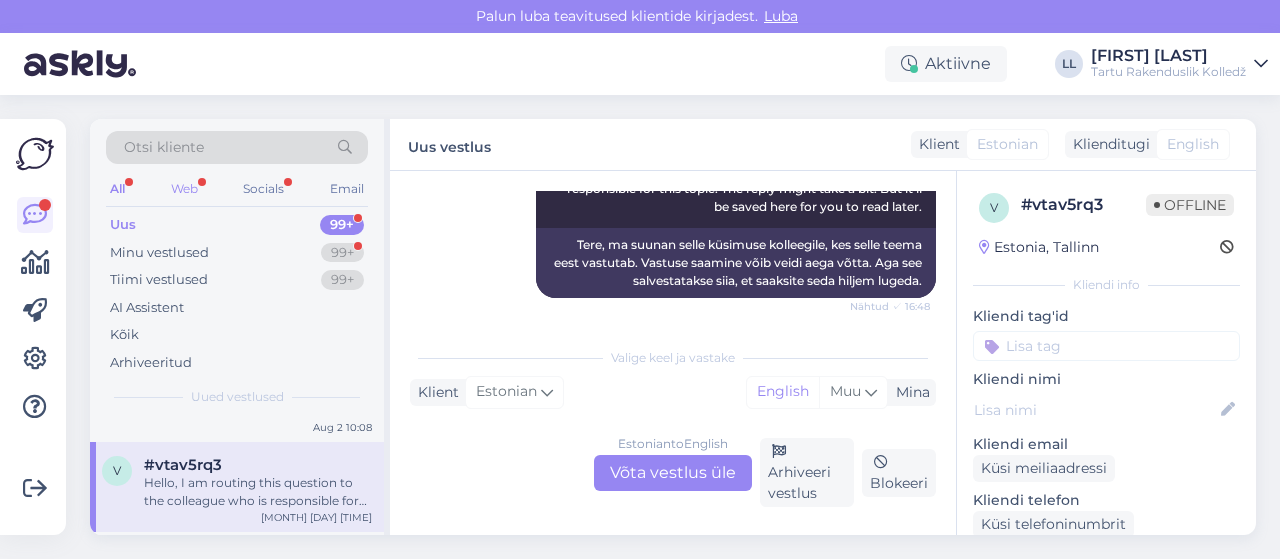 click on "Web" at bounding box center [184, 189] 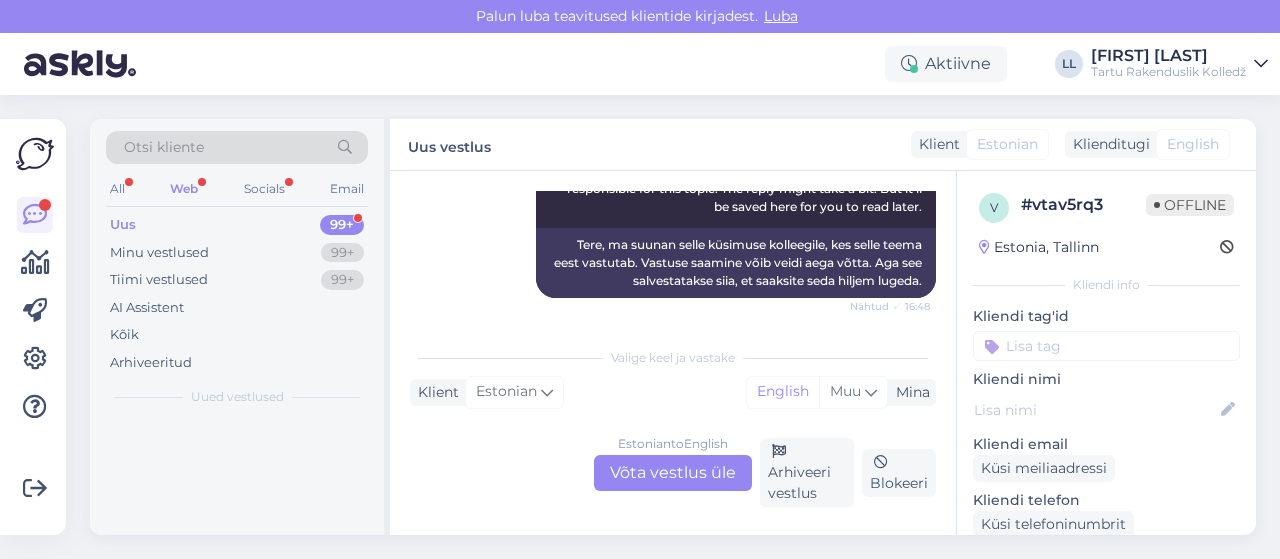scroll, scrollTop: 0, scrollLeft: 0, axis: both 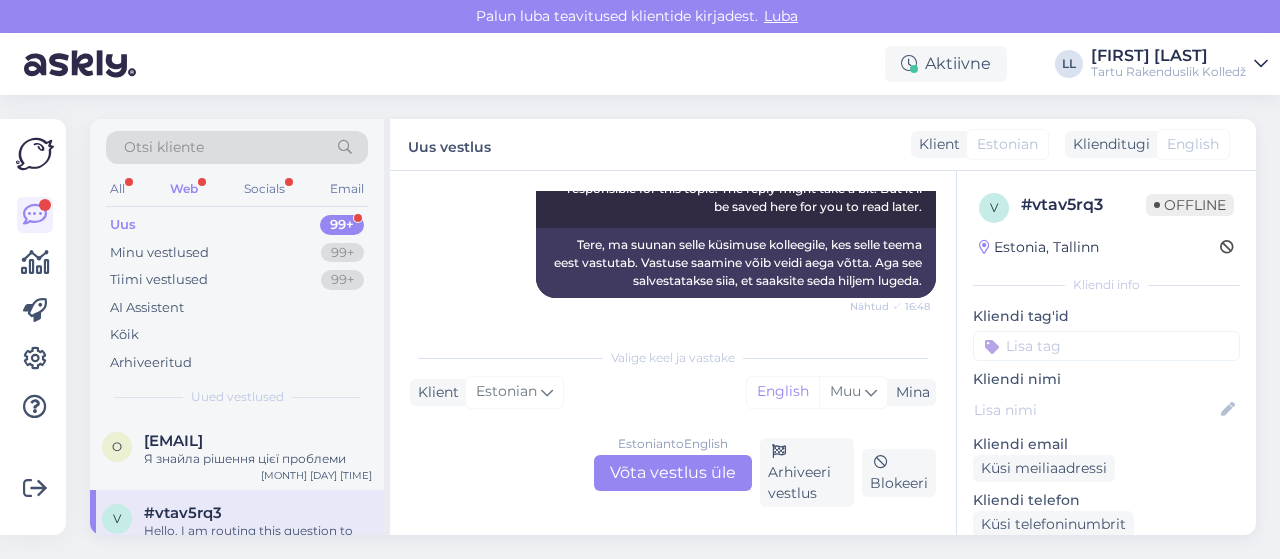 click on "Web" at bounding box center (184, 189) 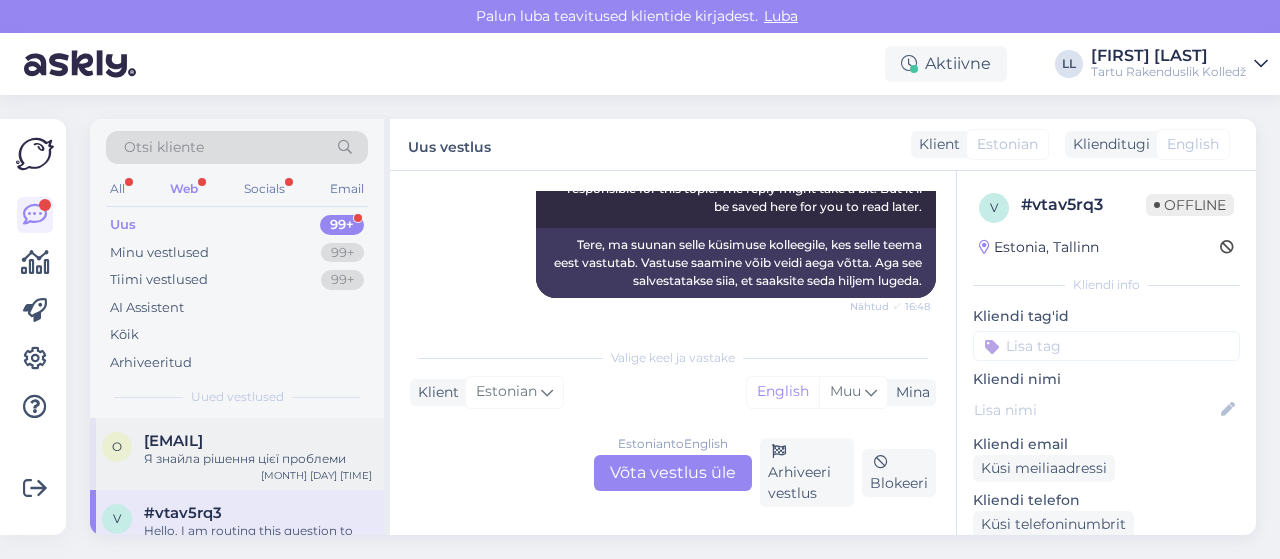 click on "Я знайла рішення цієї проблеми" at bounding box center (258, 459) 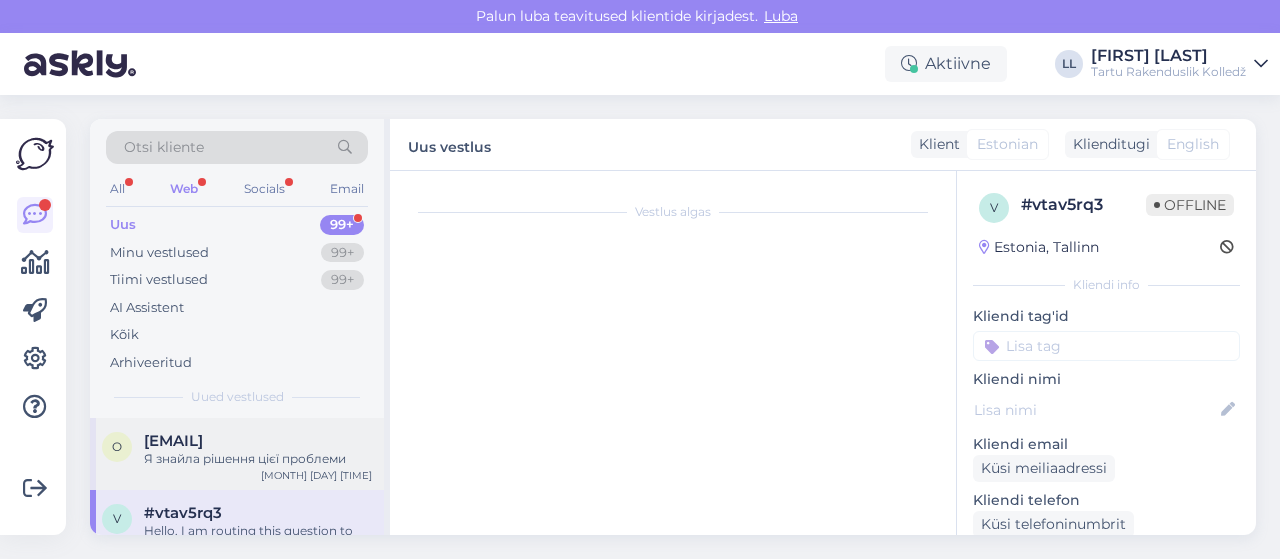 scroll, scrollTop: 695, scrollLeft: 0, axis: vertical 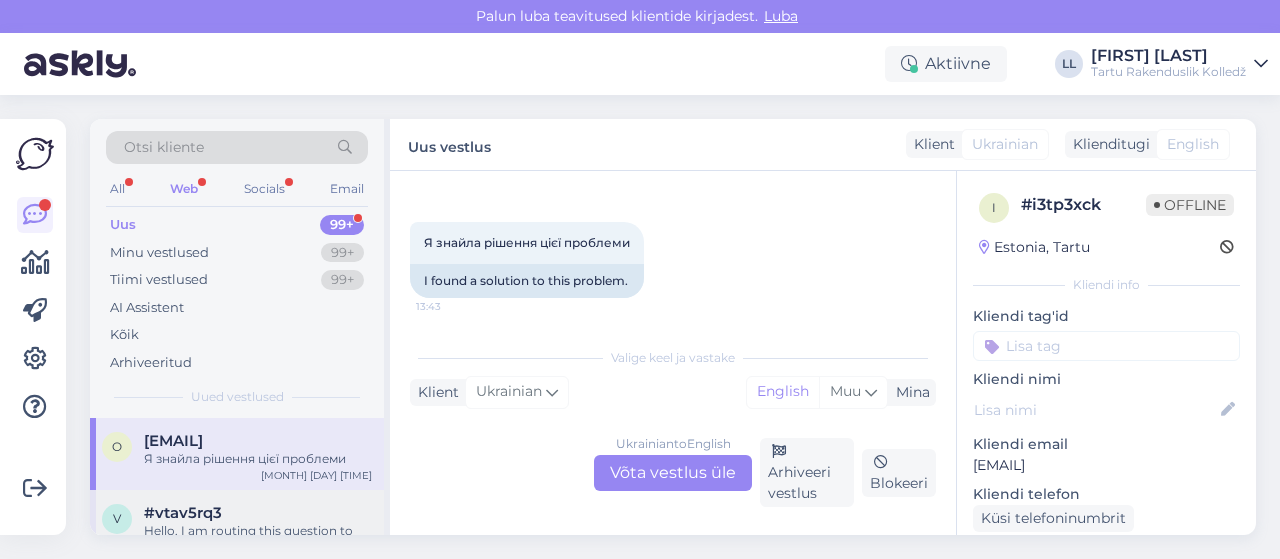 click on "Hello, I am routing this question to the colleague who is responsible for this topic. The reply might take a bit. But it’ll be saved here for you to read later." at bounding box center (258, 540) 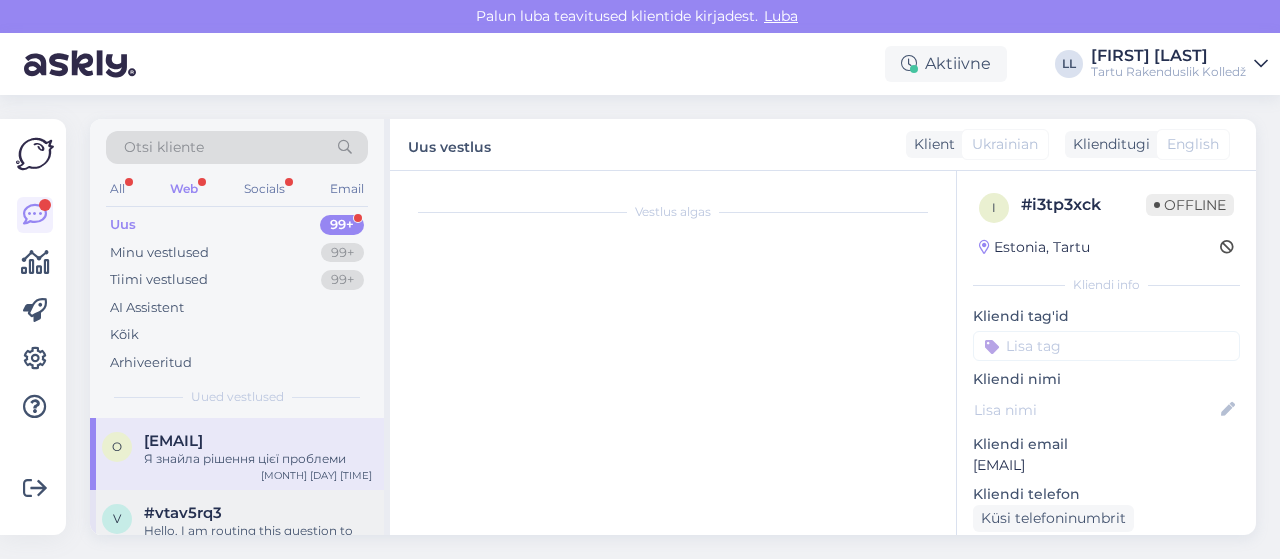 scroll, scrollTop: 204, scrollLeft: 0, axis: vertical 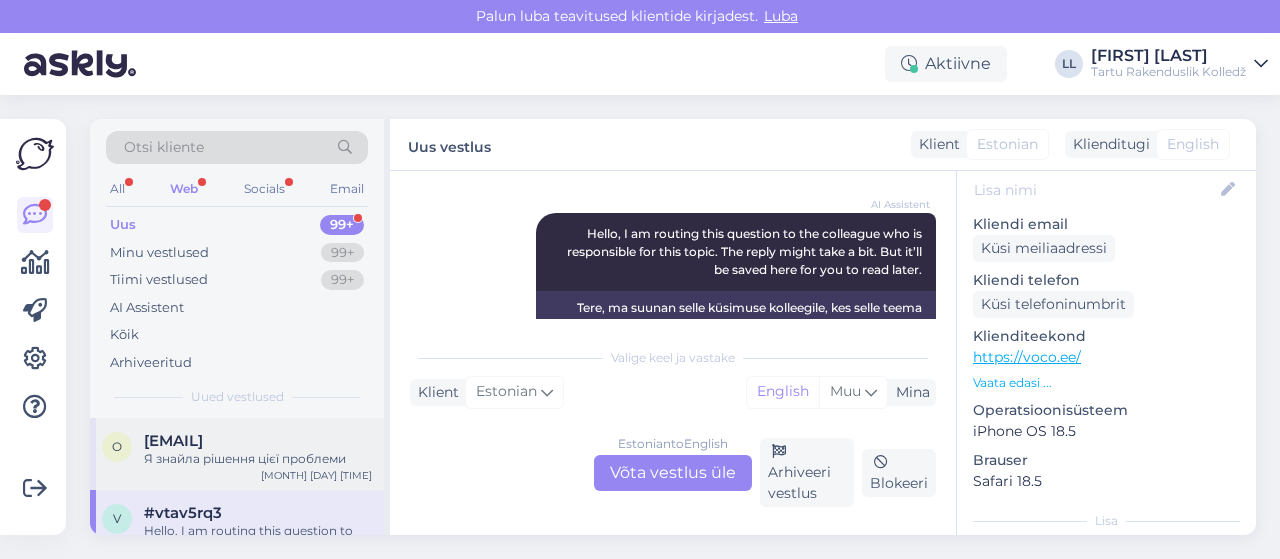 click on "[EMAIL]" at bounding box center (173, 441) 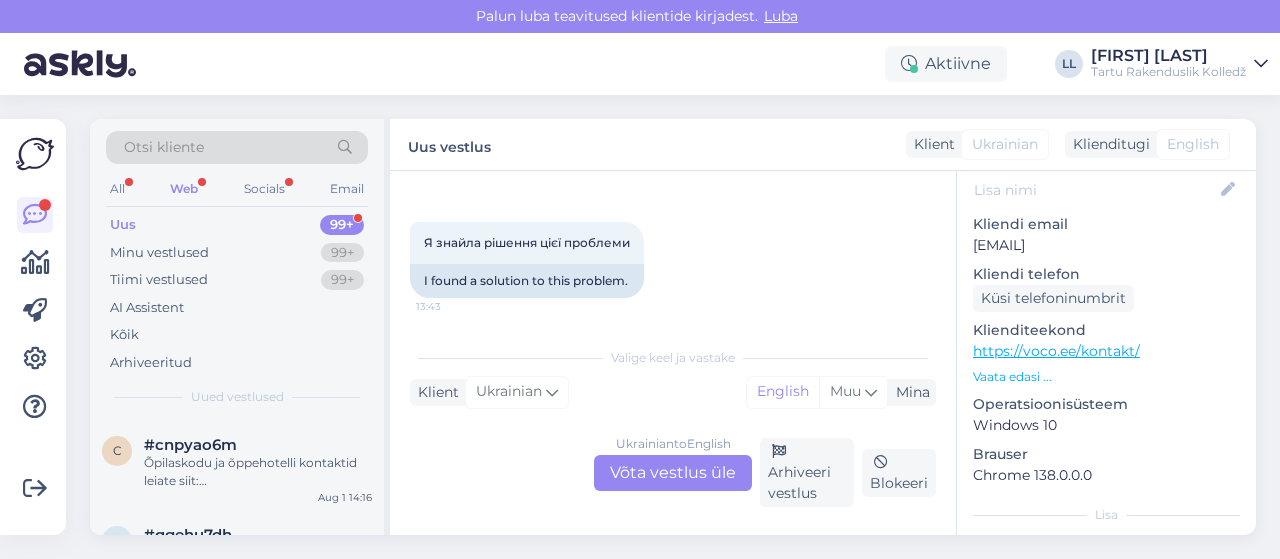scroll, scrollTop: 160, scrollLeft: 0, axis: vertical 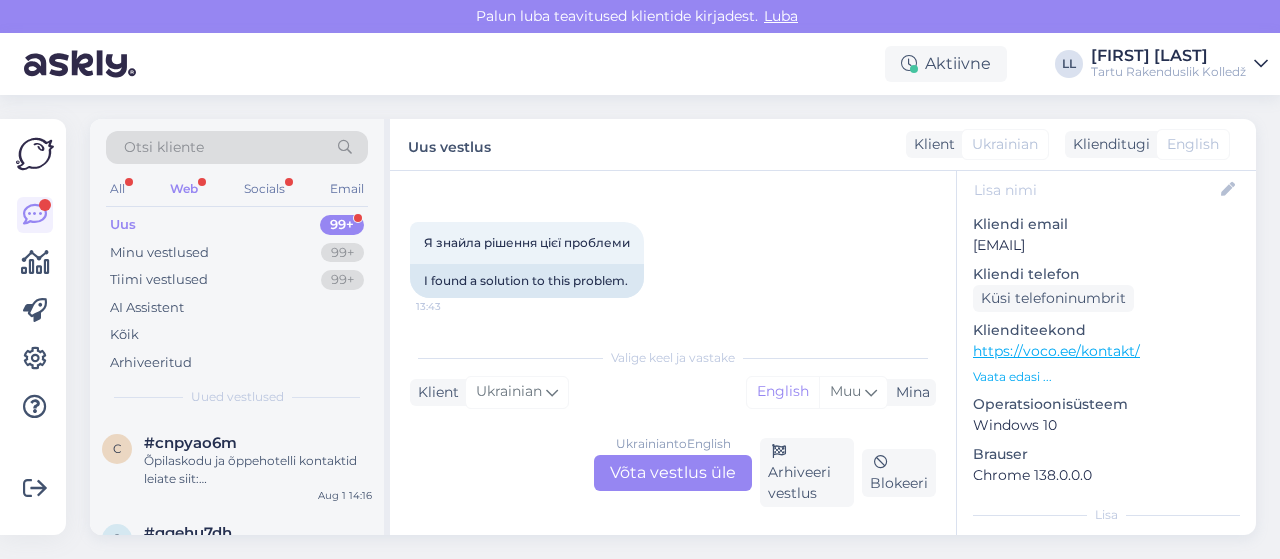 click on "#cnpyao6m" at bounding box center (258, 443) 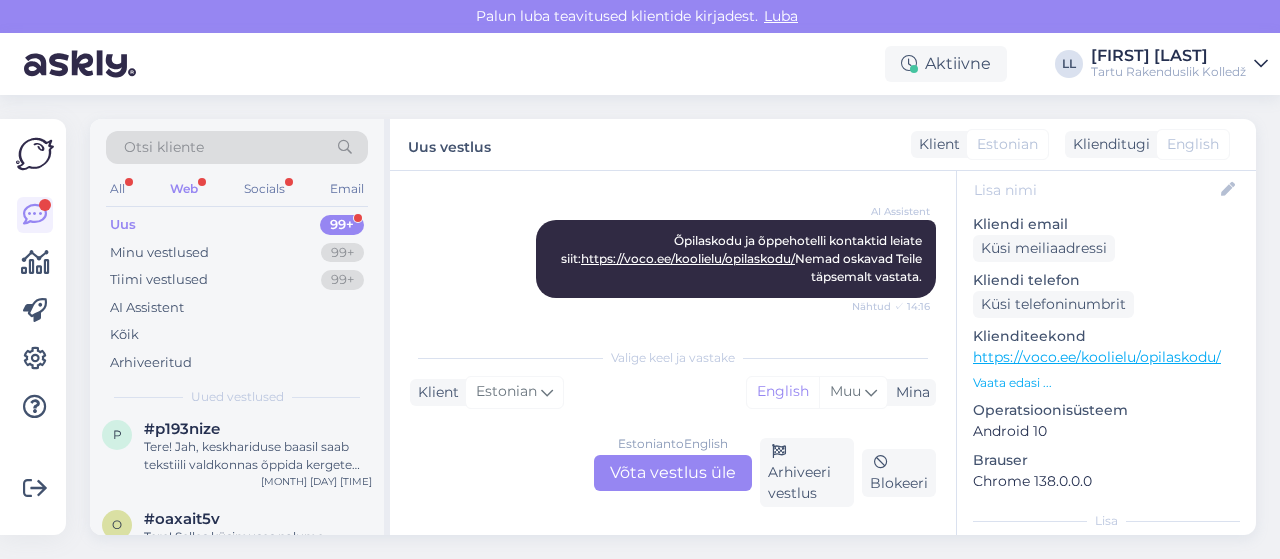scroll, scrollTop: 880, scrollLeft: 0, axis: vertical 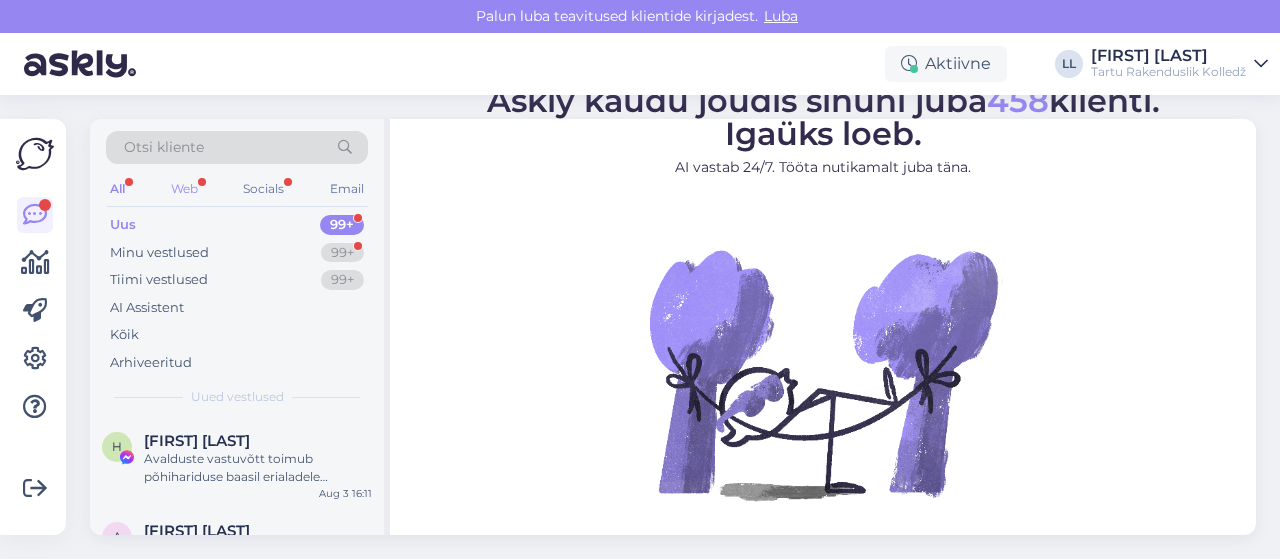 click on "Web" at bounding box center [184, 189] 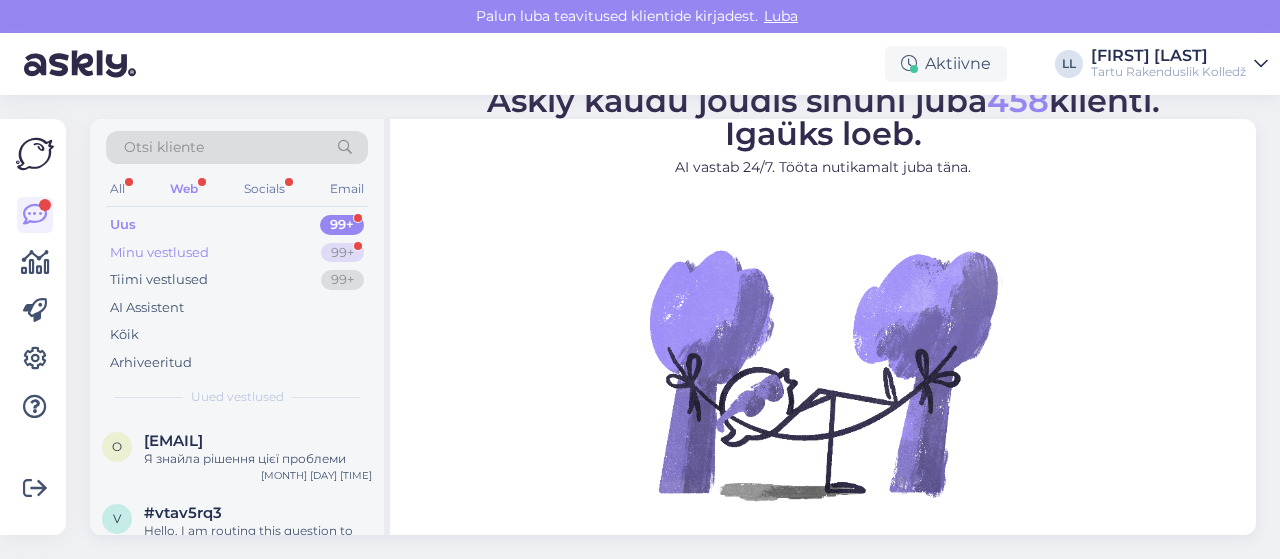 click on "Minu vestlused" at bounding box center (159, 253) 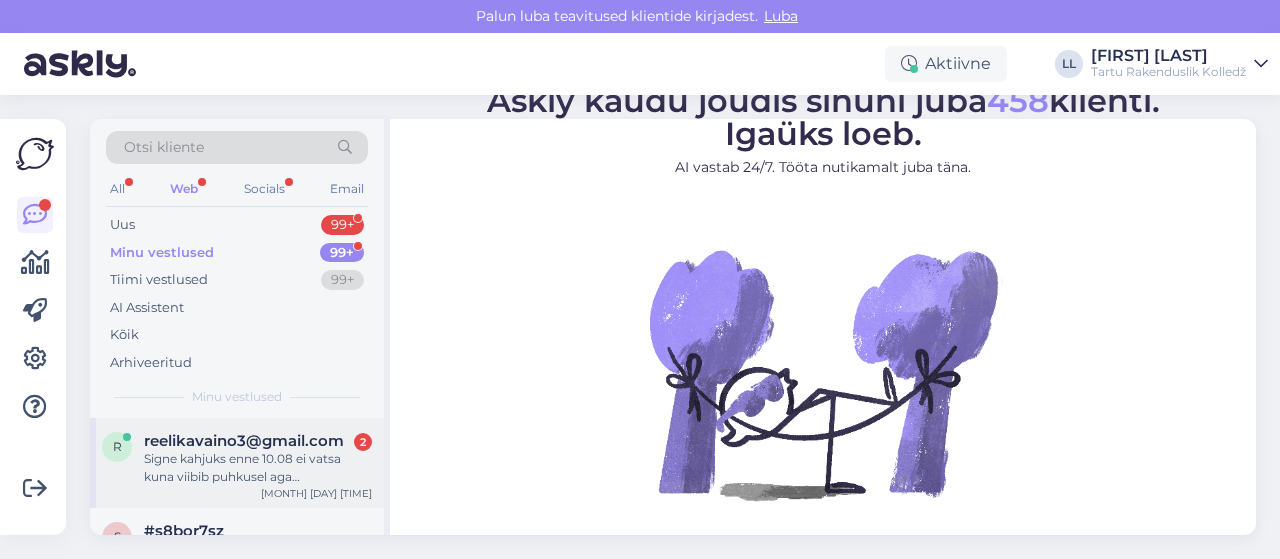 click on "reelikavaino3@gmail.com" at bounding box center (244, 441) 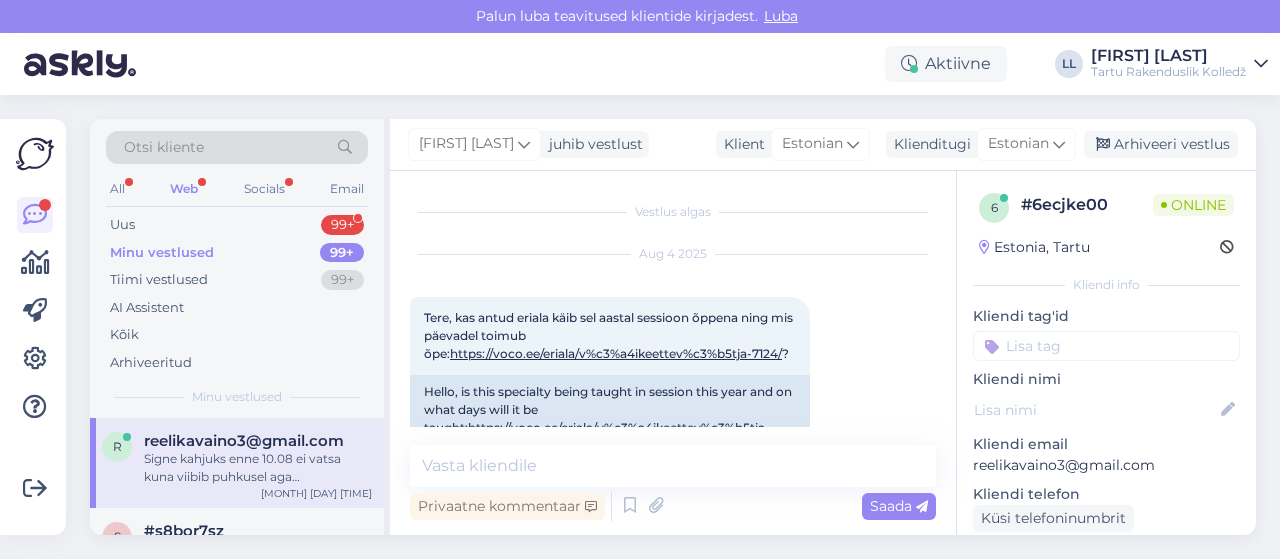 scroll, scrollTop: 896, scrollLeft: 0, axis: vertical 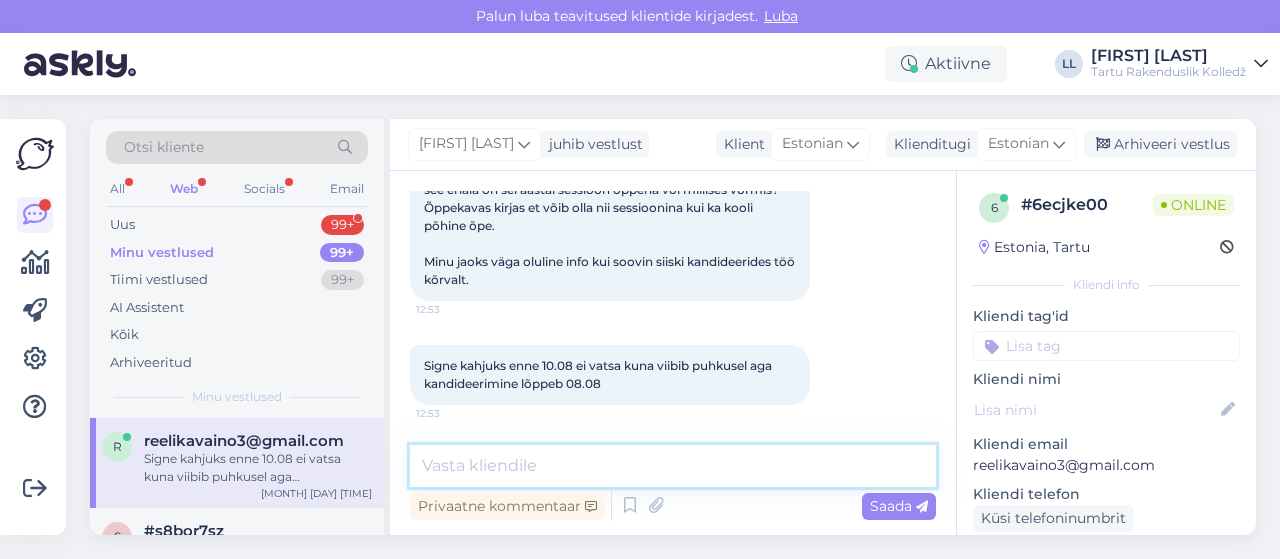 click at bounding box center [673, 466] 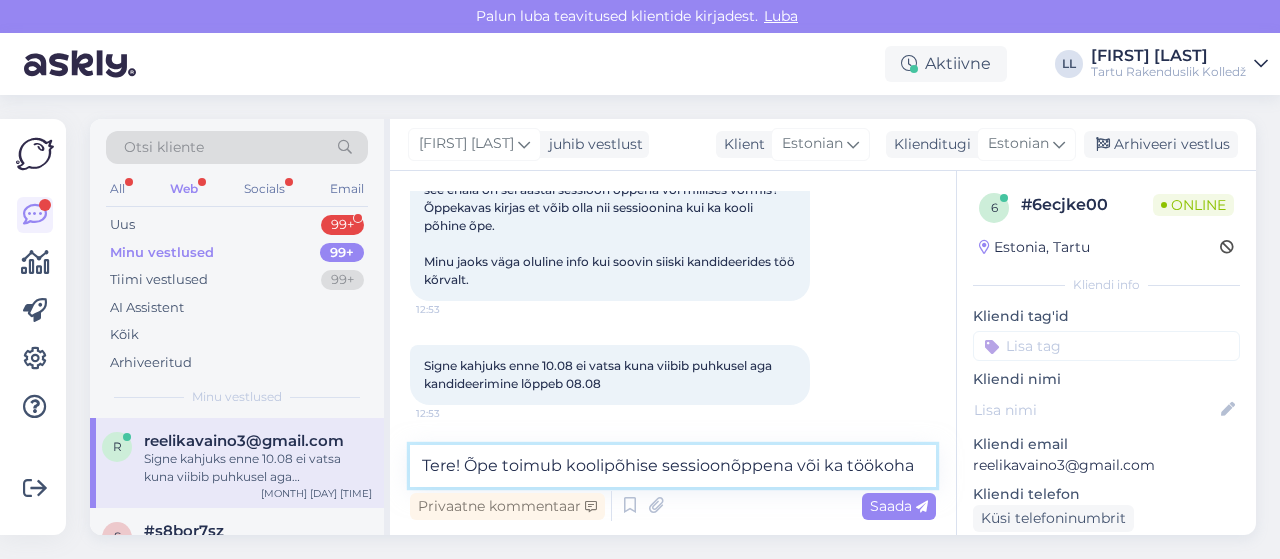 type on "Tere! Õpe toimub koolipõhise sessioonõppena või ka töökoha" 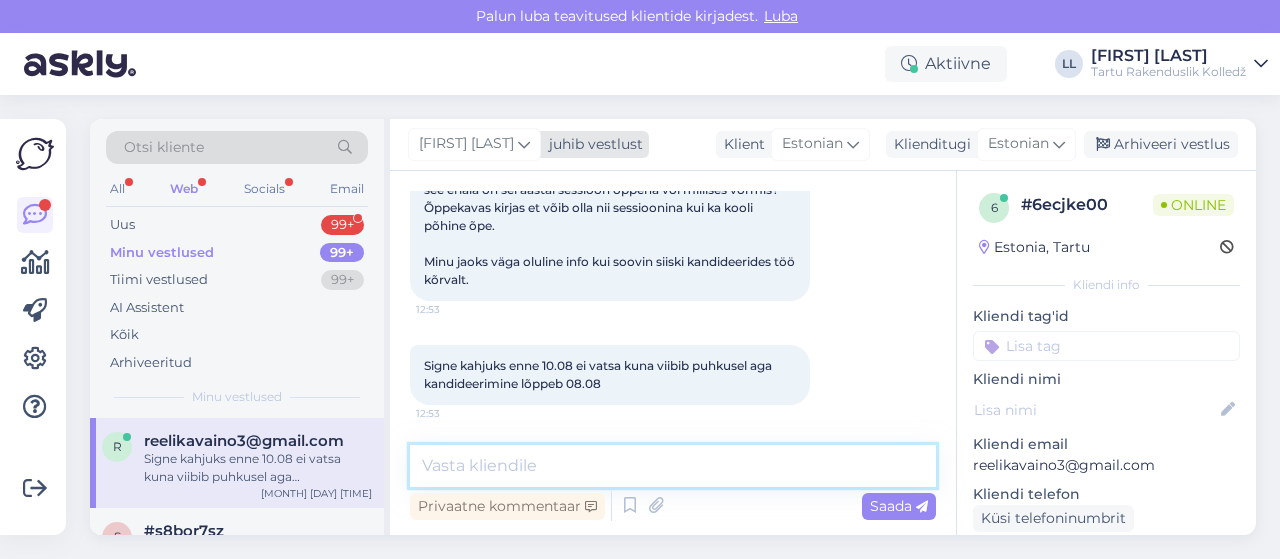 type 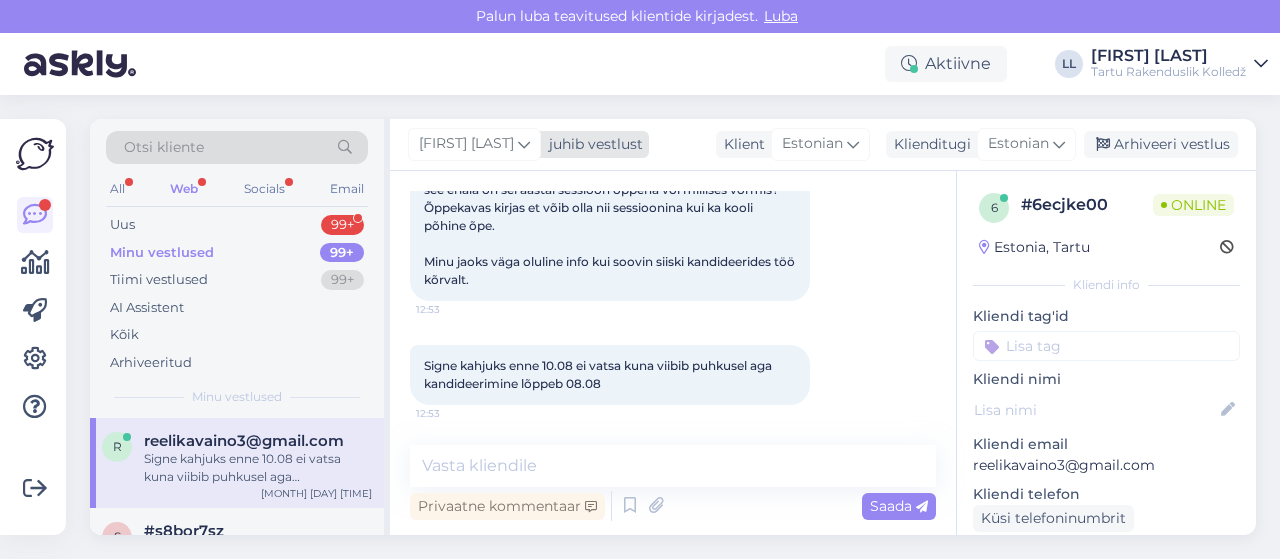 click at bounding box center [524, 144] 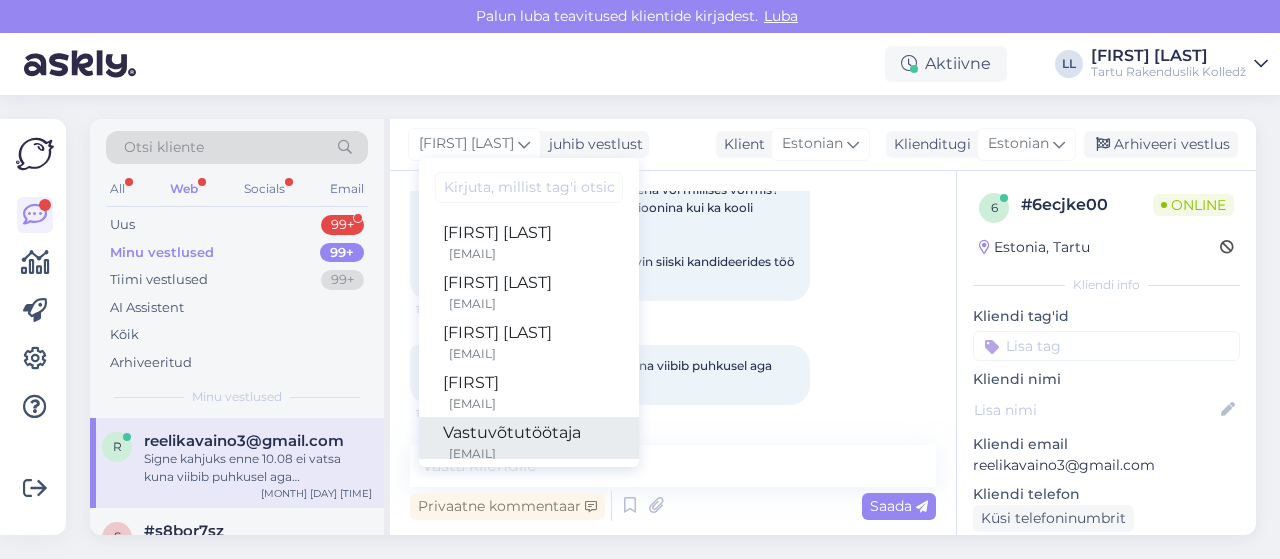 click on "Vastuvõtutöötaja" at bounding box center [529, 433] 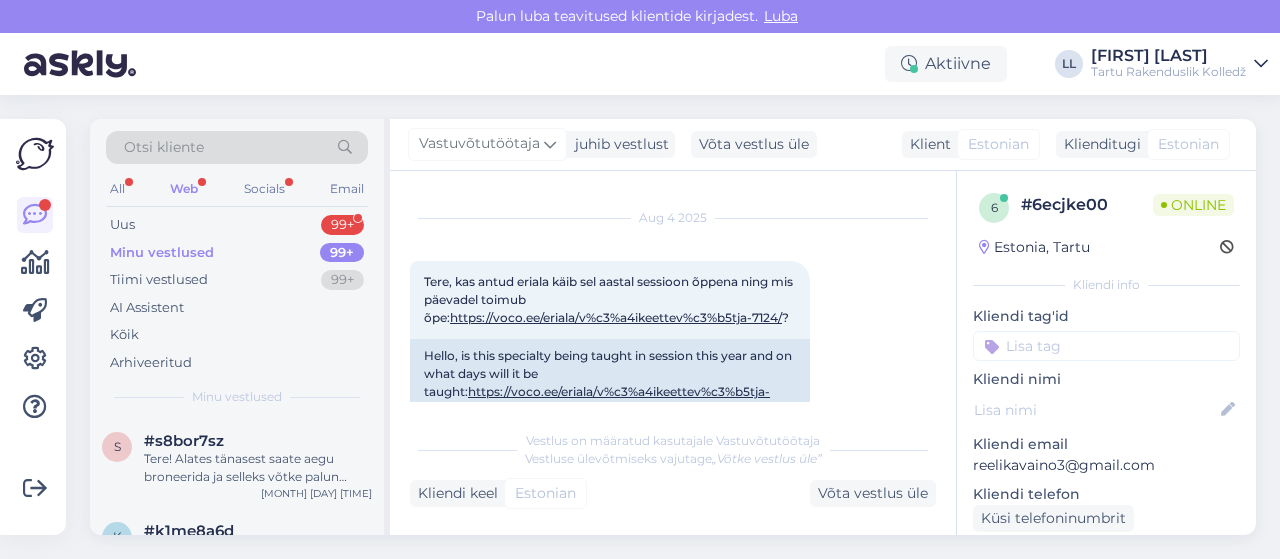 scroll, scrollTop: 0, scrollLeft: 0, axis: both 